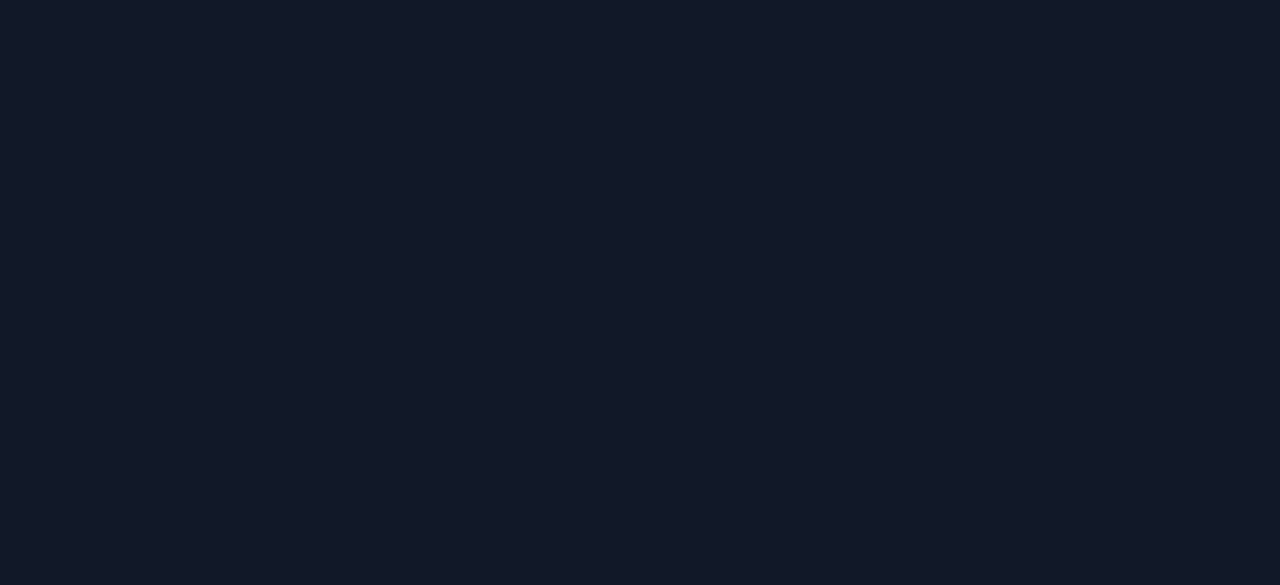 scroll, scrollTop: 0, scrollLeft: 0, axis: both 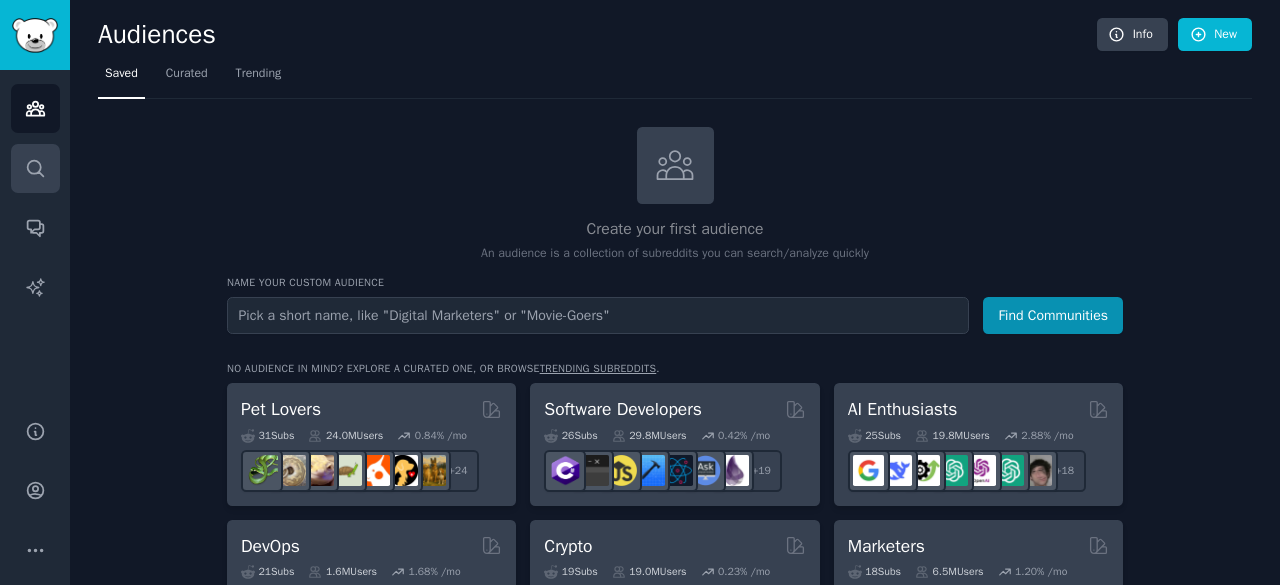 click 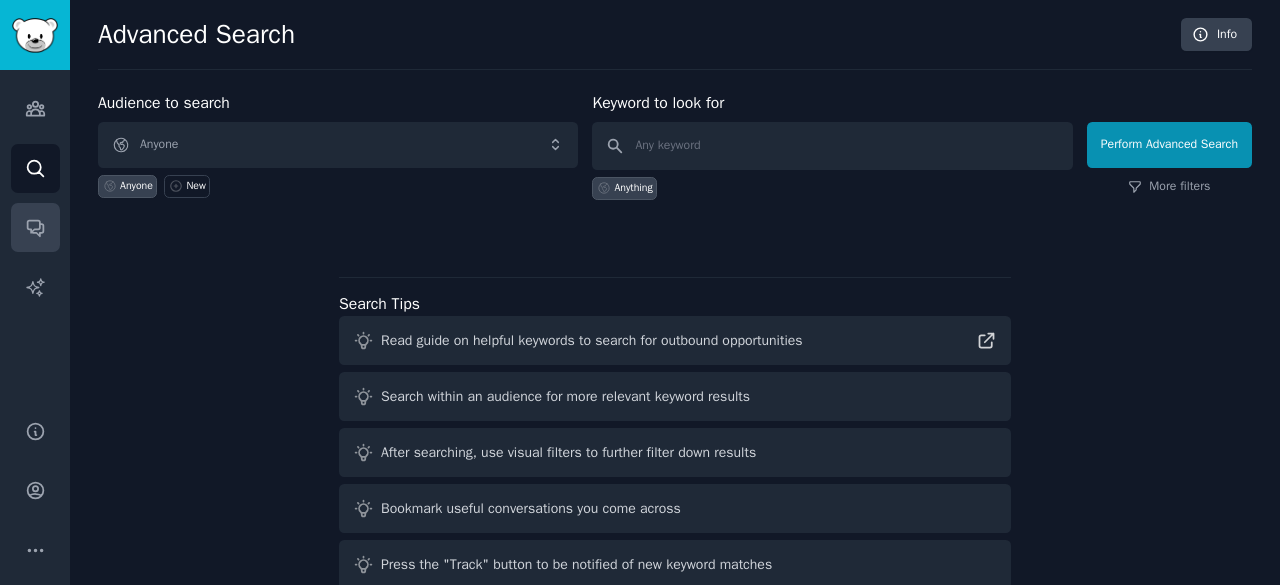 click 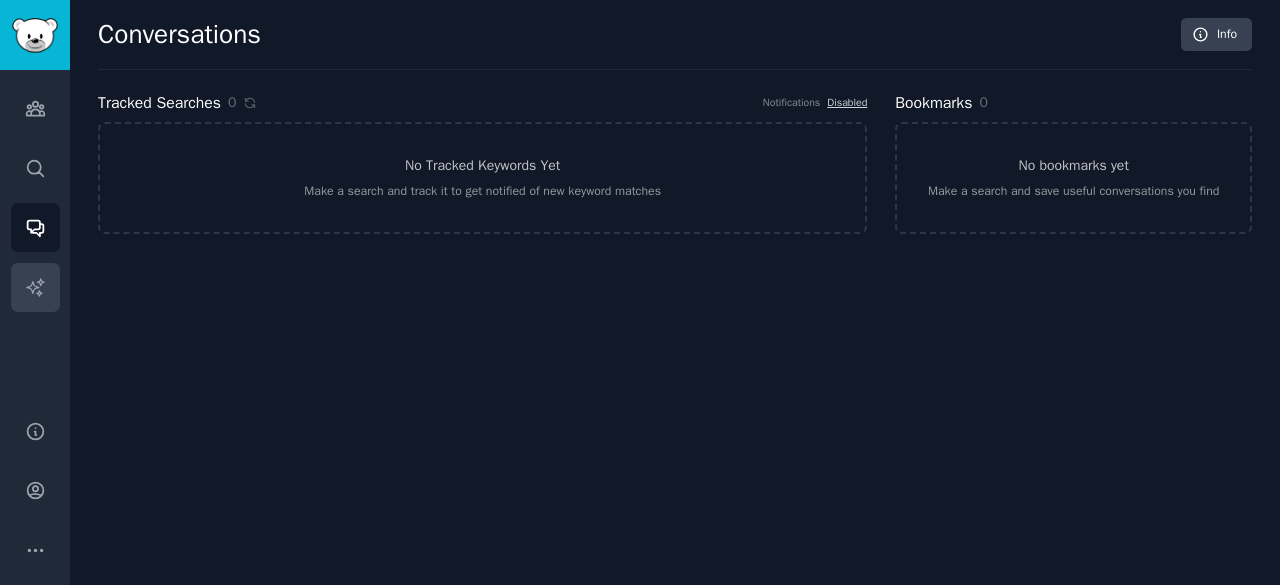 click 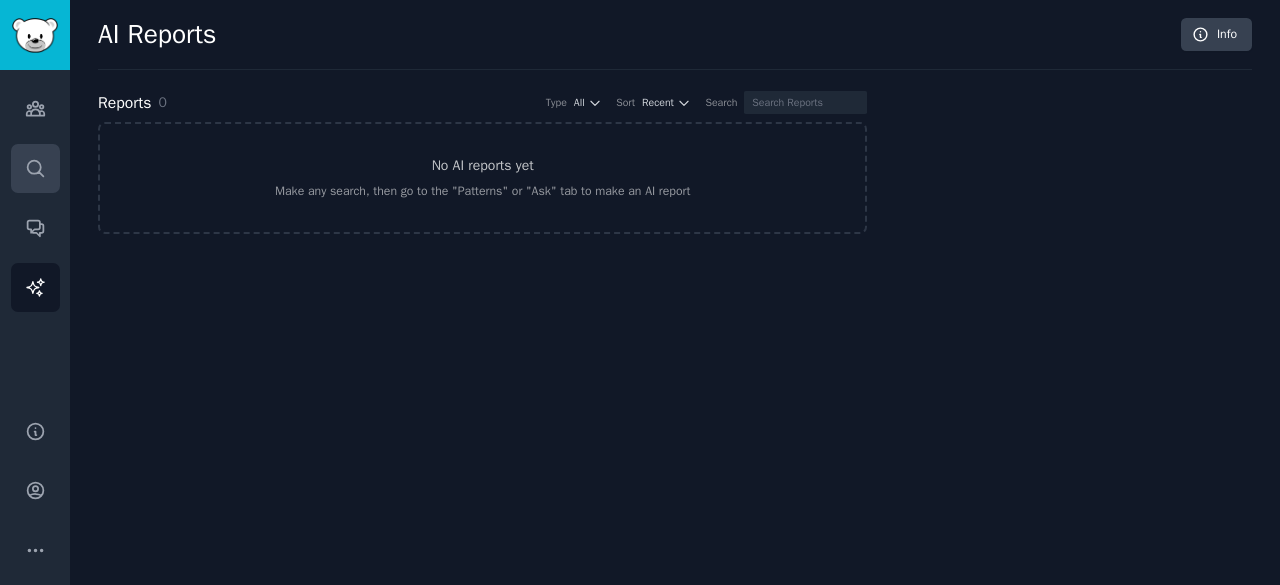 click 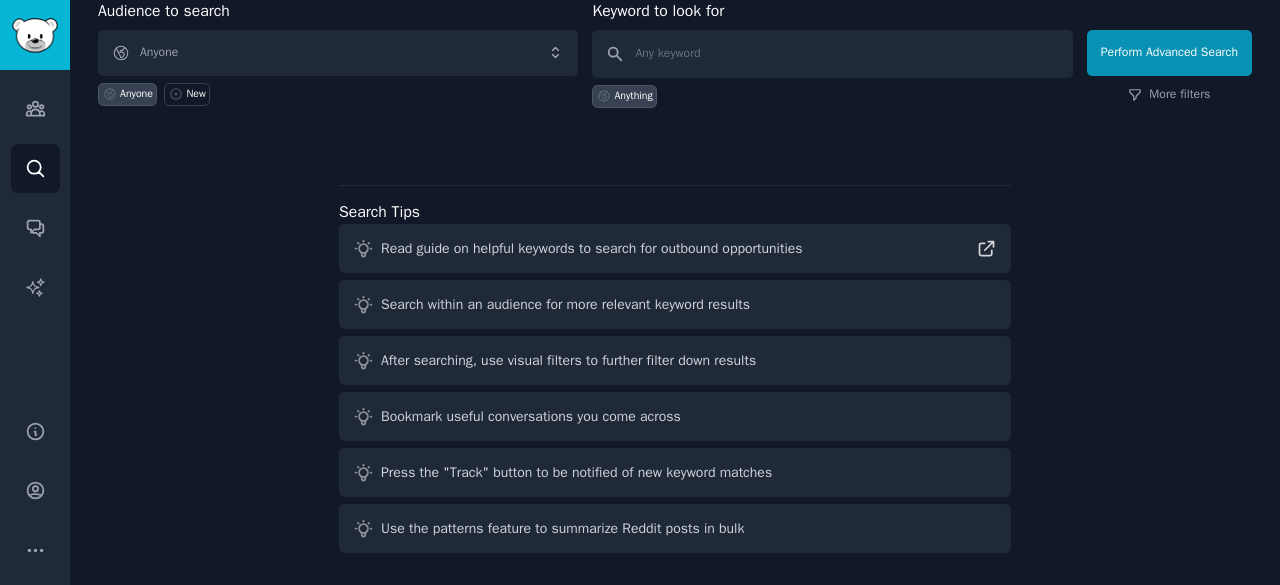 scroll, scrollTop: 0, scrollLeft: 0, axis: both 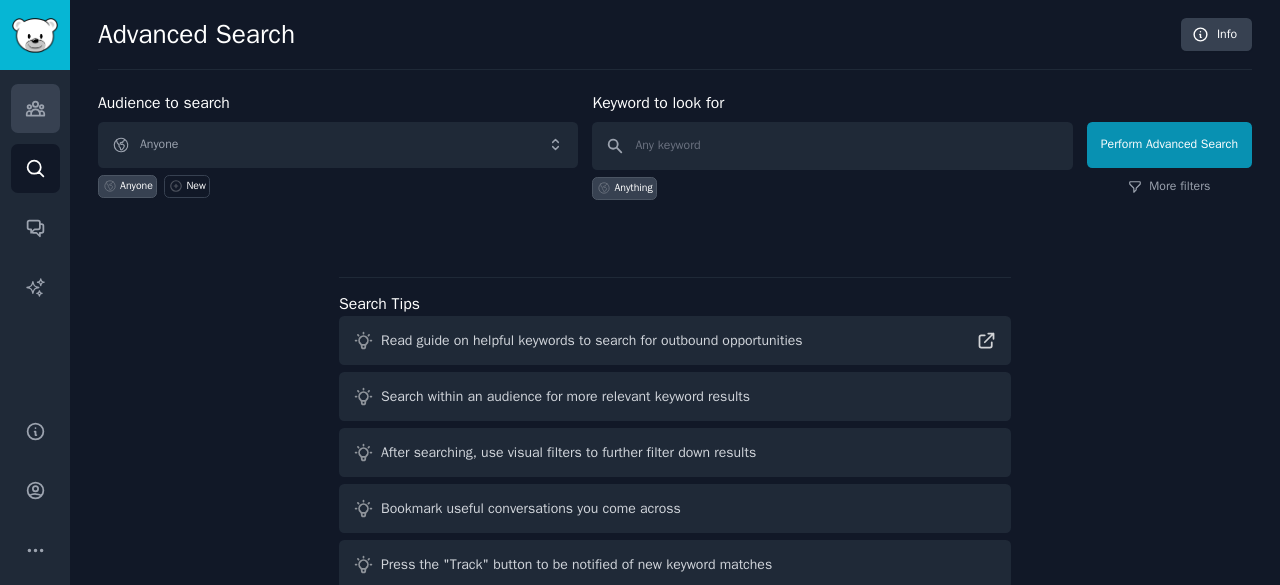click 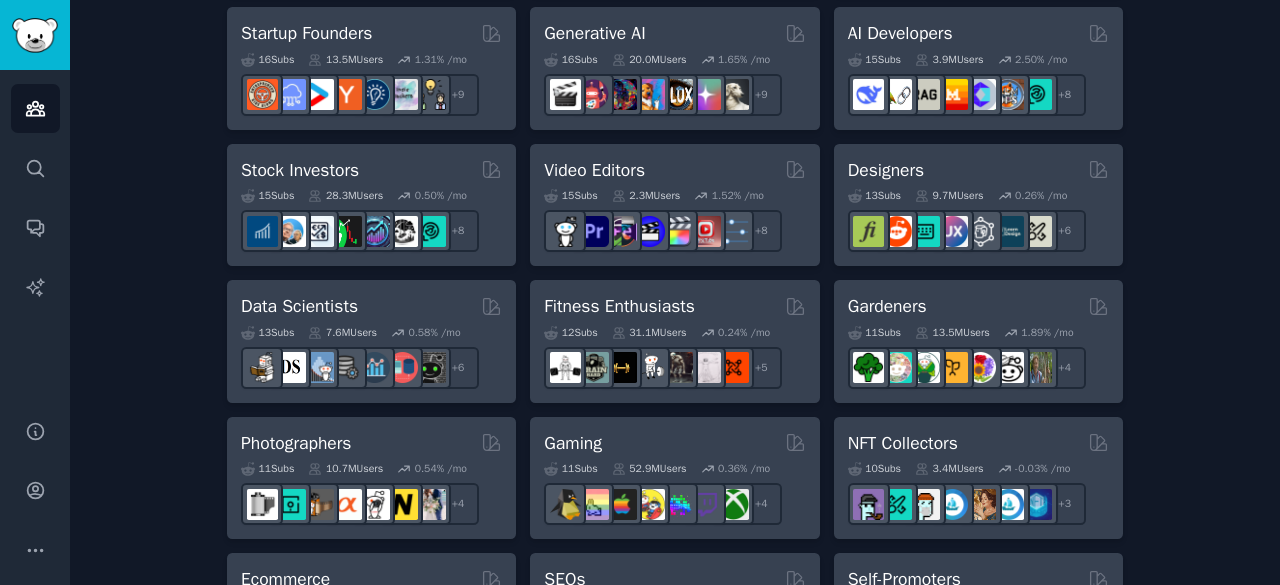 scroll, scrollTop: 647, scrollLeft: 0, axis: vertical 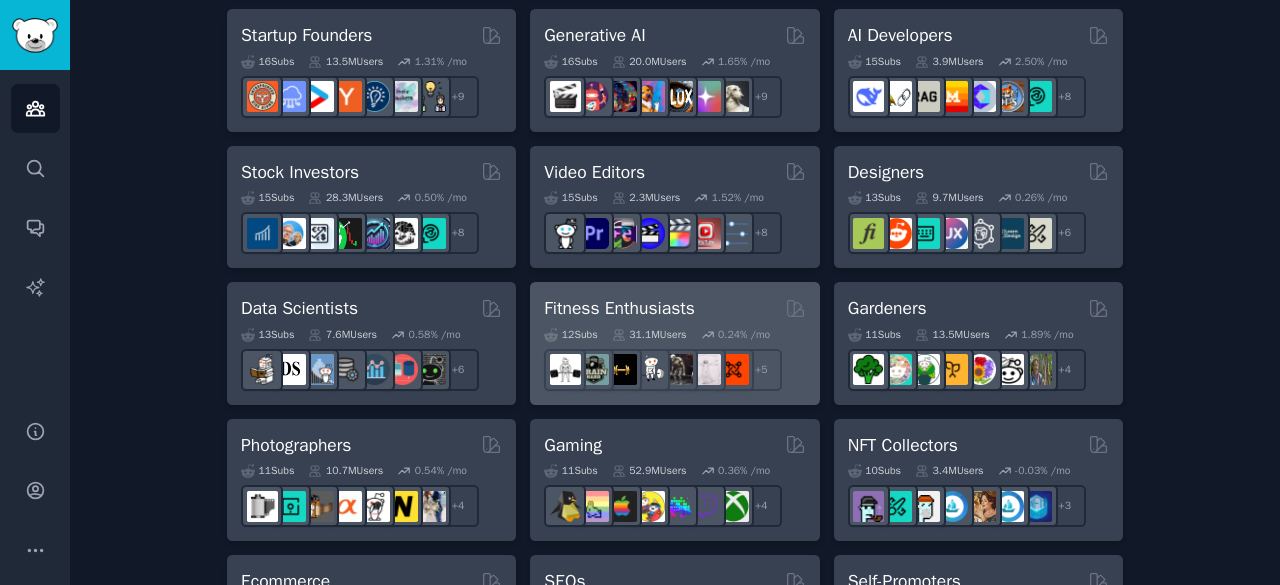 click on "Fitness Enthusiasts" at bounding box center [619, 308] 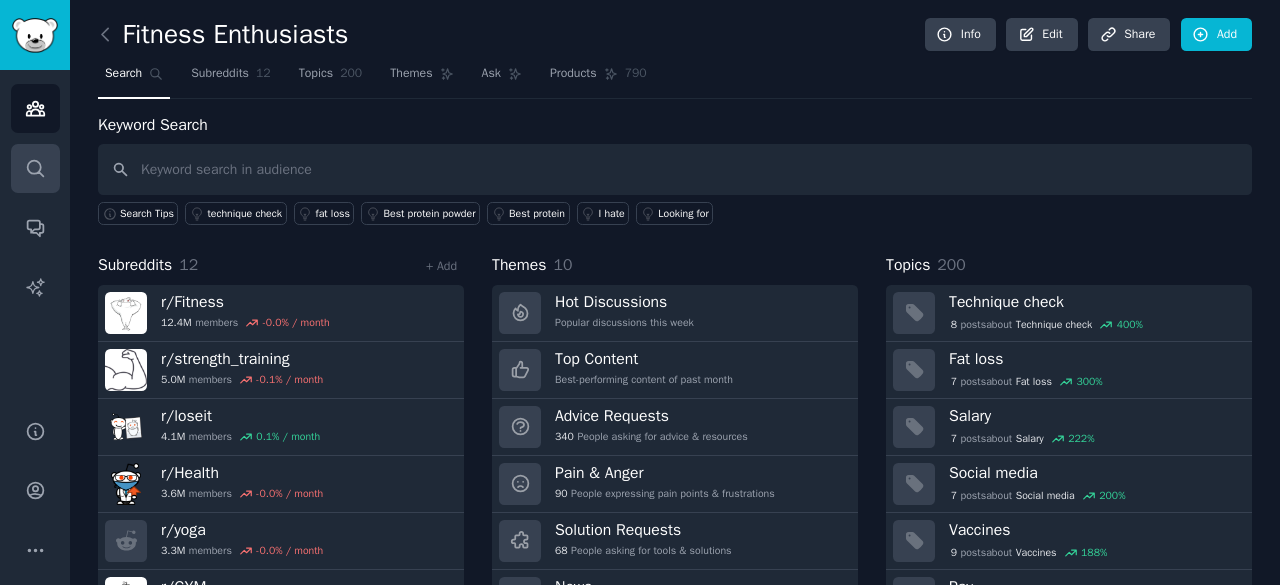 click 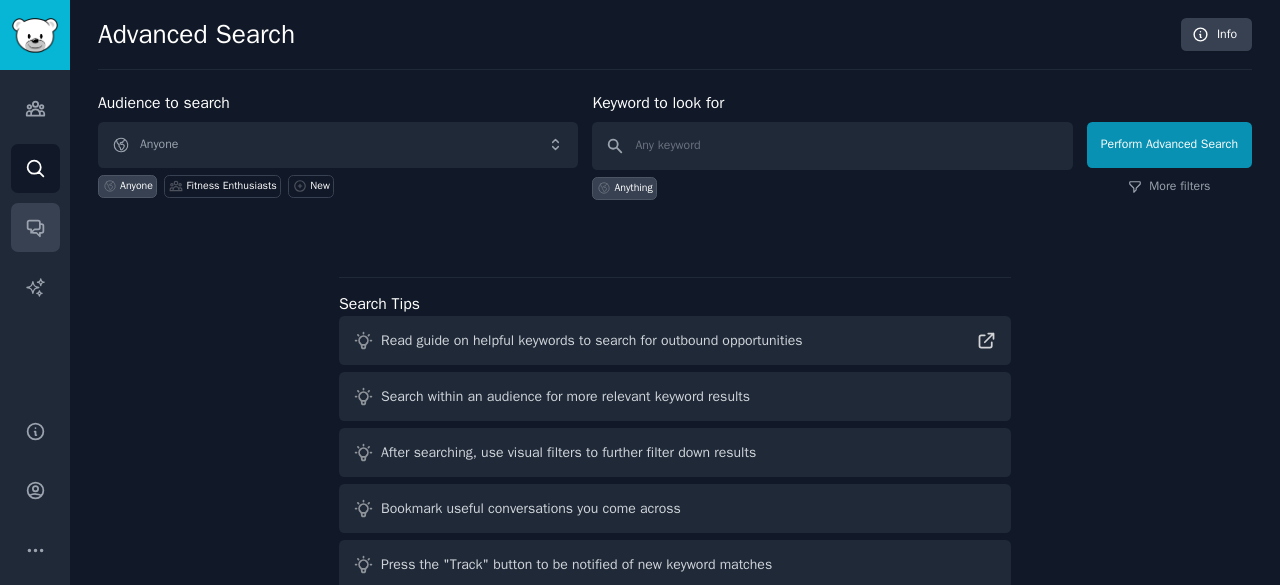 click 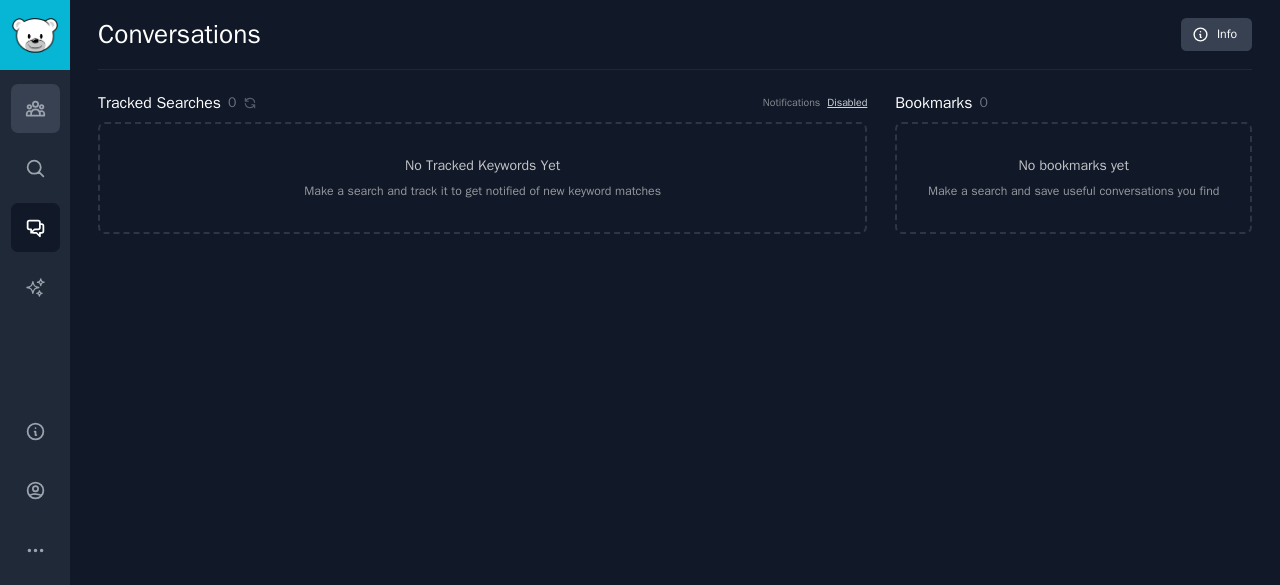 click 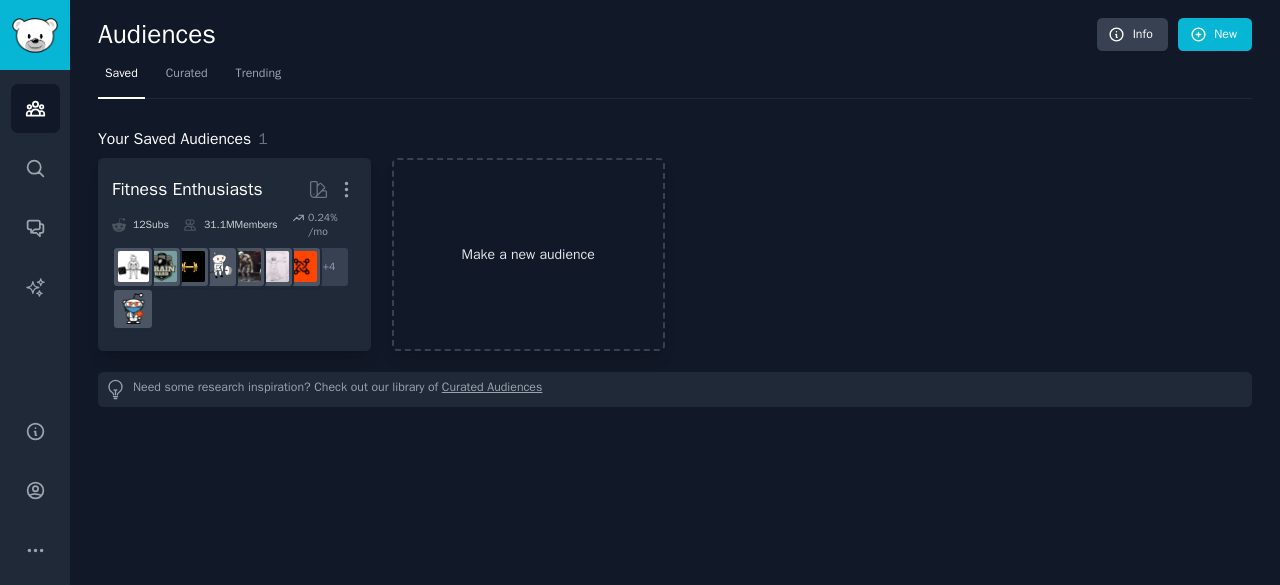 click on "Make a new audience" at bounding box center [528, 254] 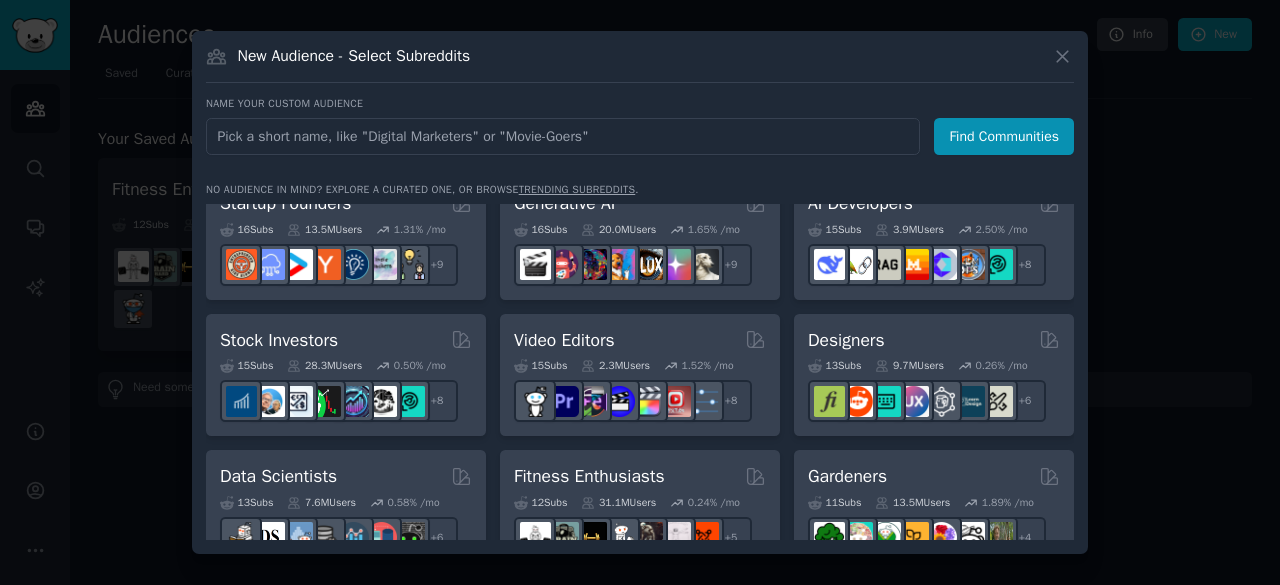 scroll, scrollTop: 302, scrollLeft: 0, axis: vertical 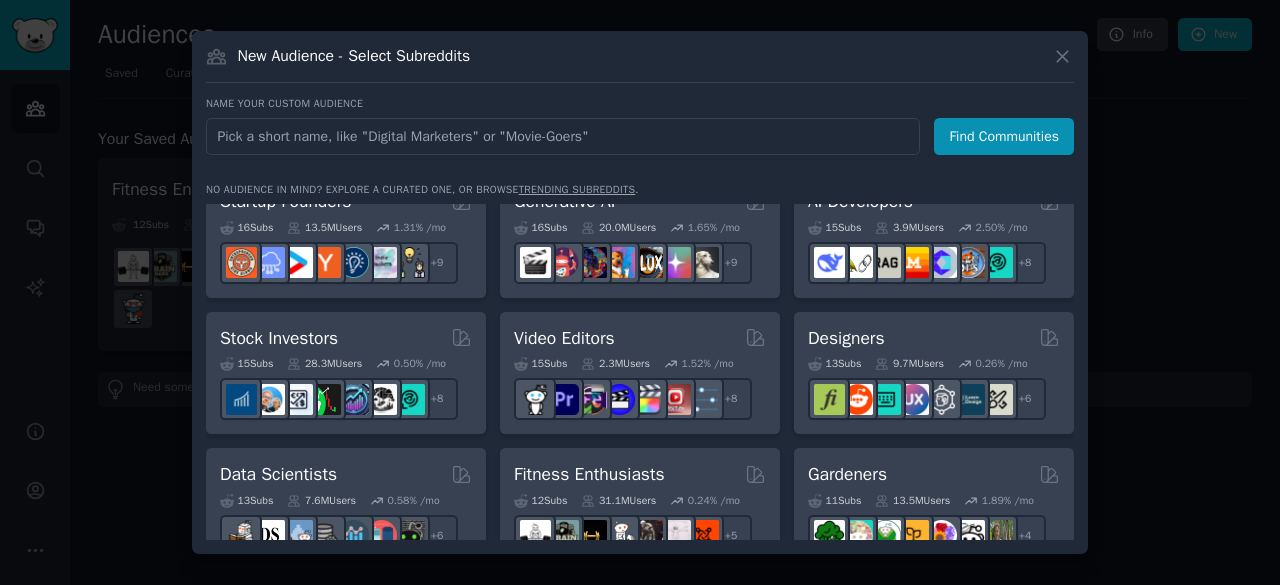 click at bounding box center [563, 136] 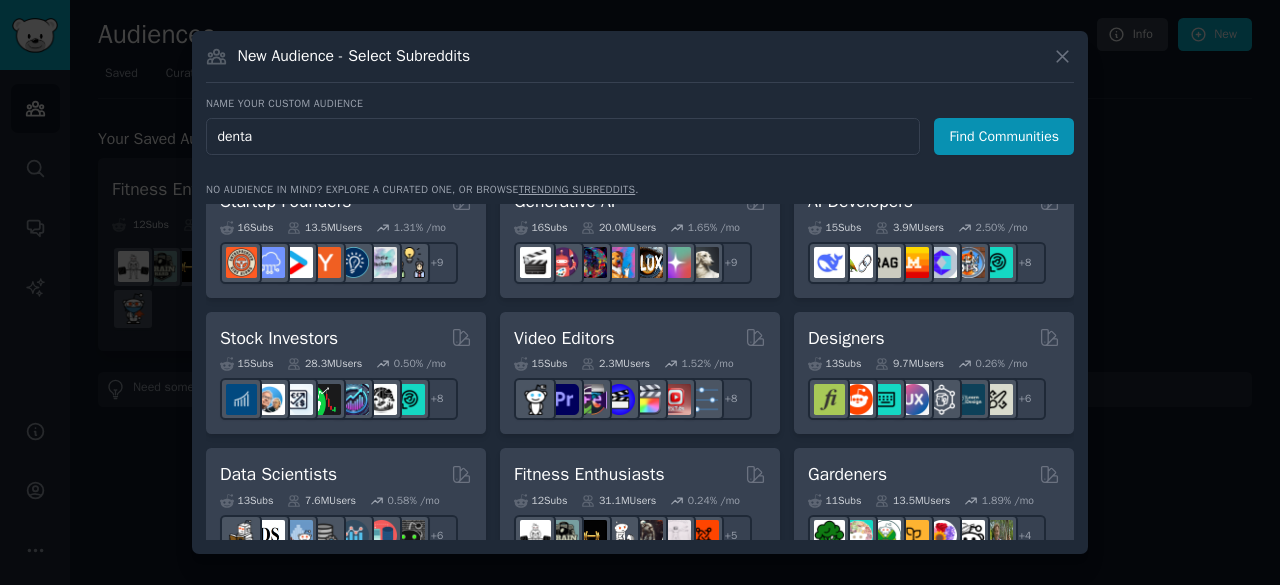 type on "dental" 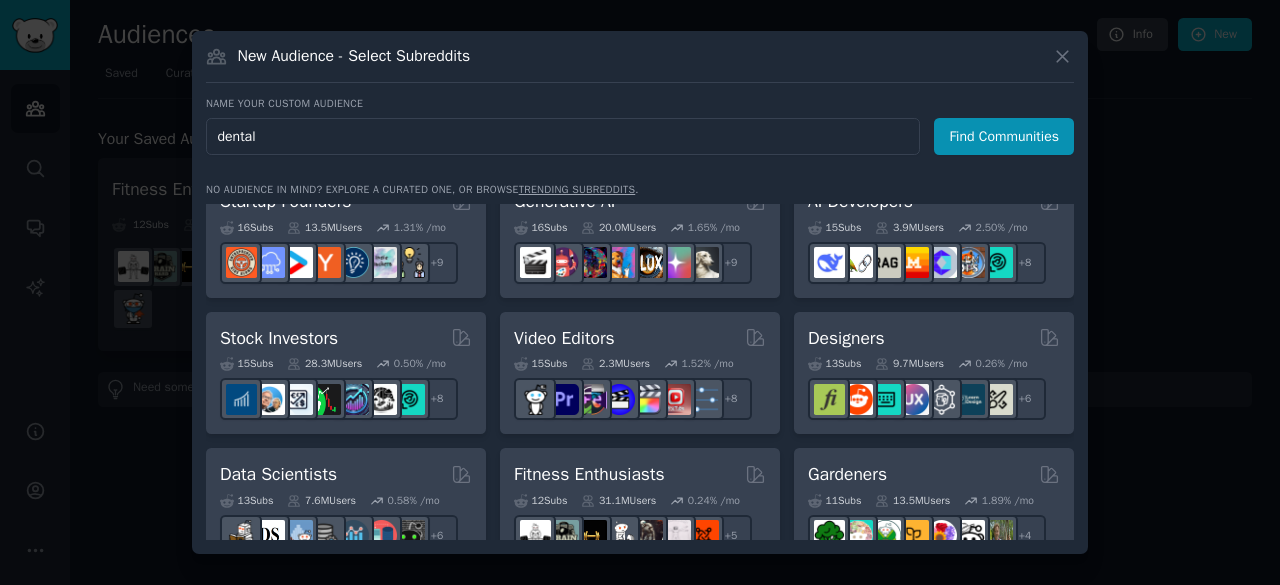 click on "Find Communities" at bounding box center [1004, 136] 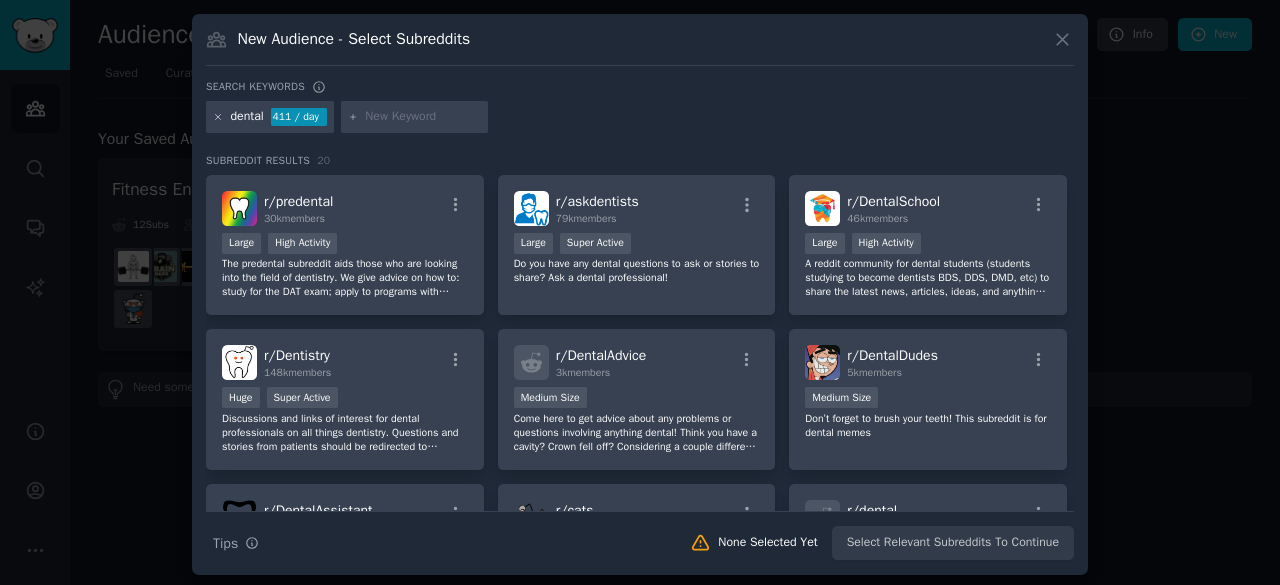 click 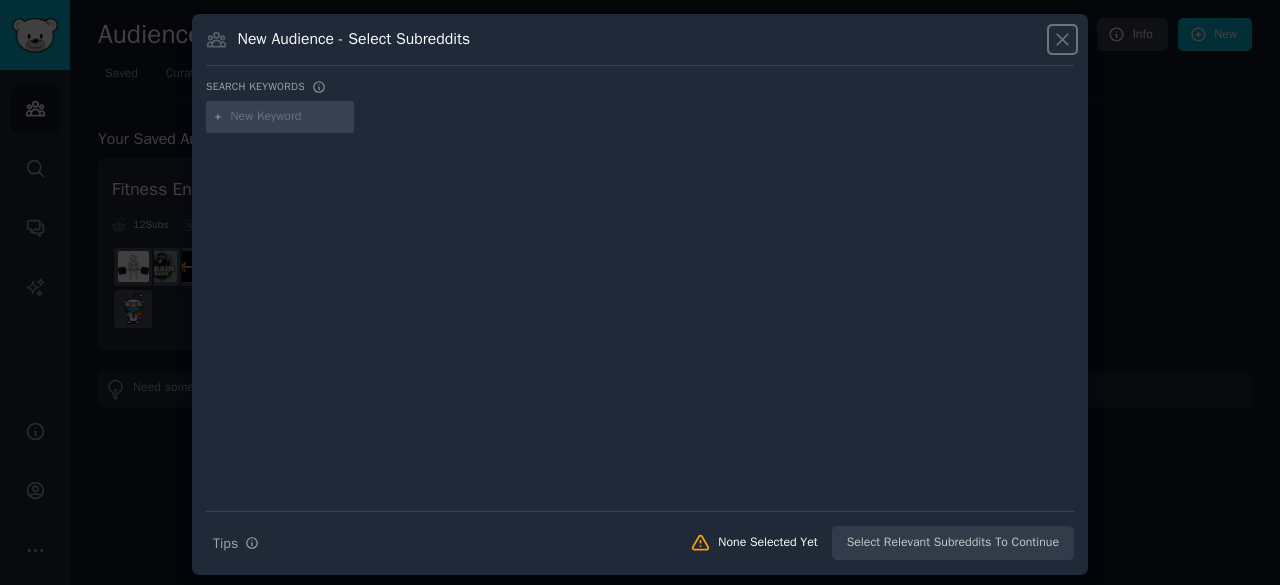 click 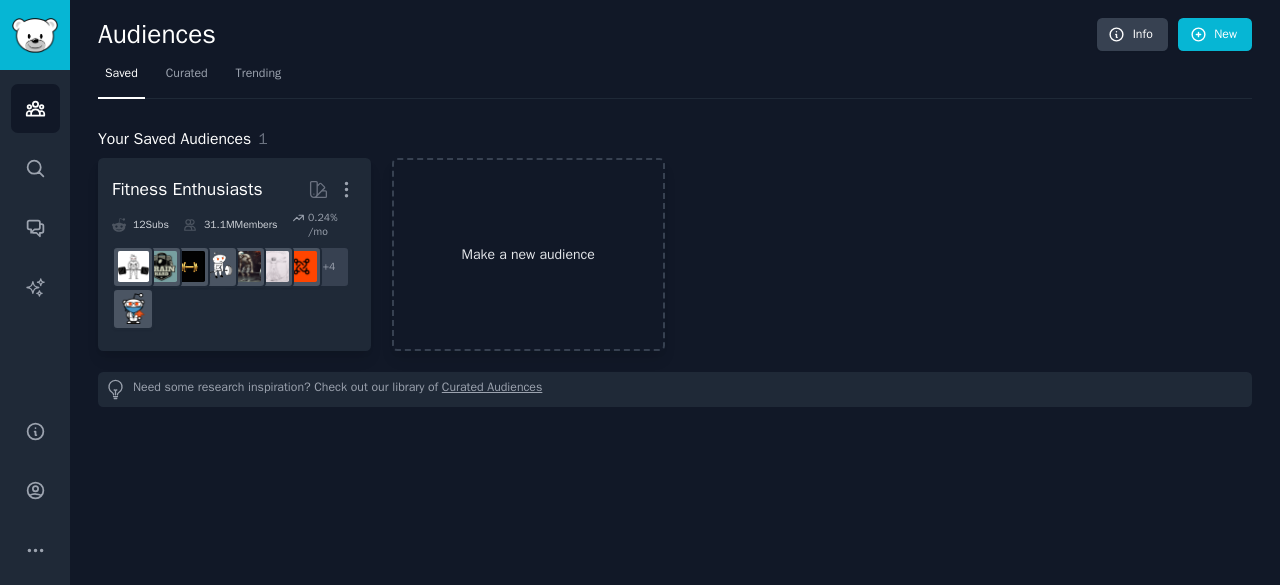 click on "Make a new audience" at bounding box center (528, 254) 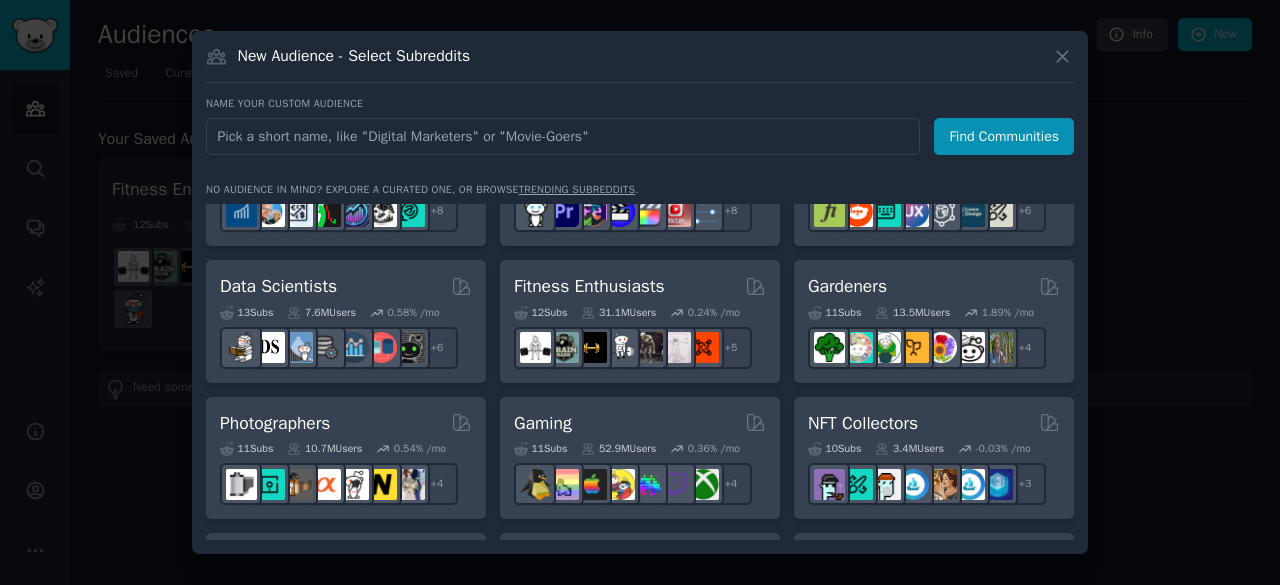 scroll, scrollTop: 489, scrollLeft: 0, axis: vertical 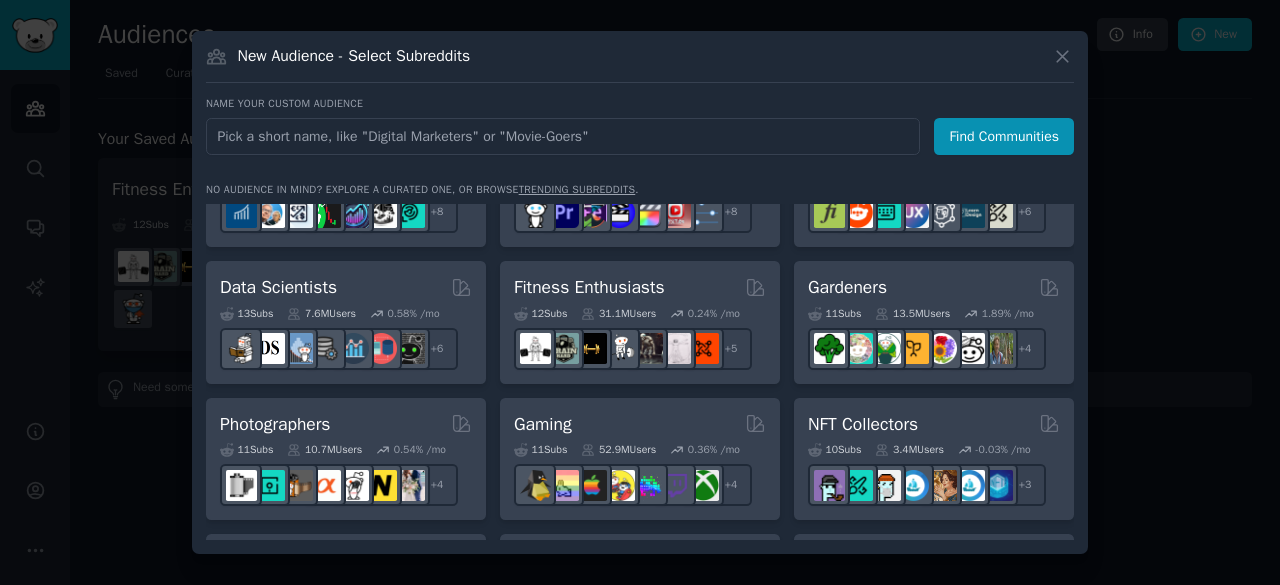 click at bounding box center [563, 136] 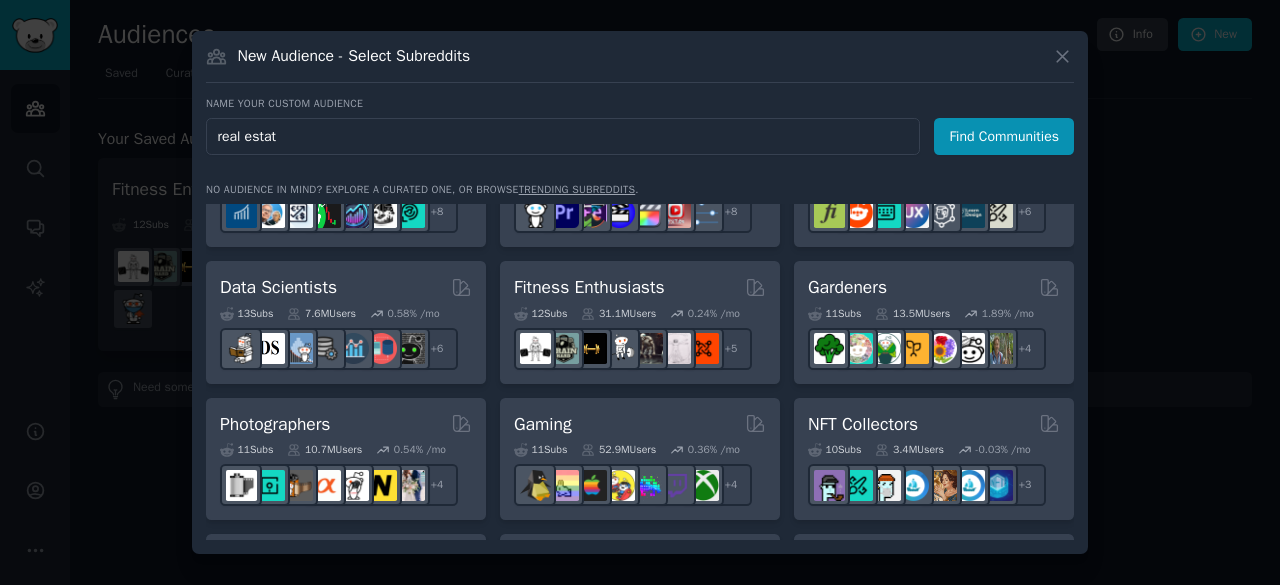 type on "real estate" 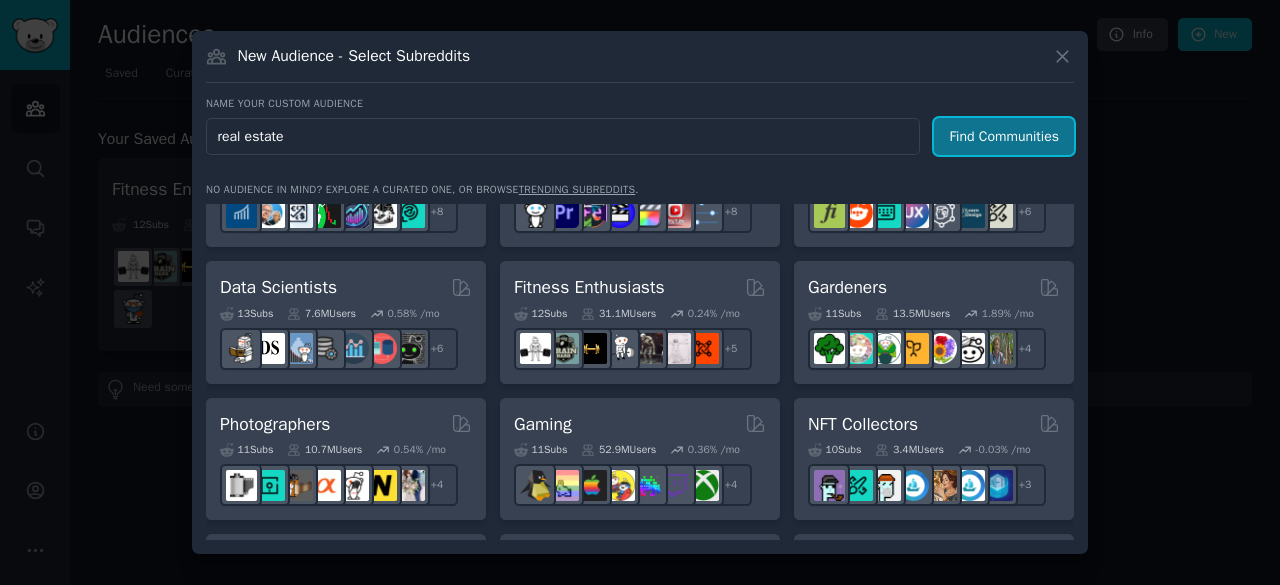 click on "Find Communities" at bounding box center [1004, 136] 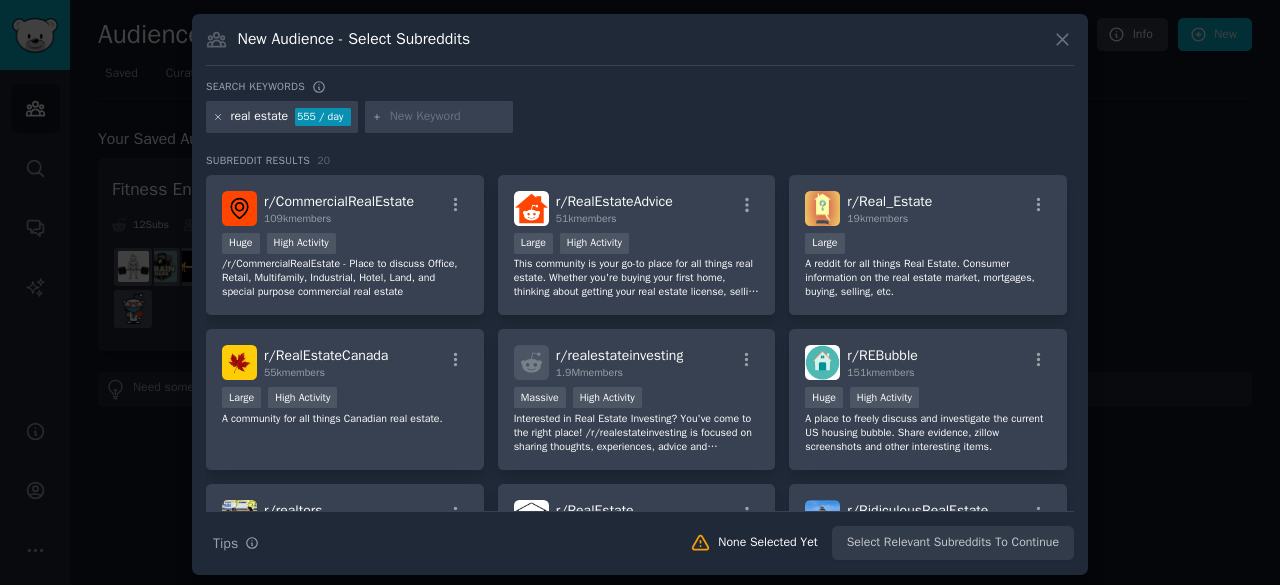 click 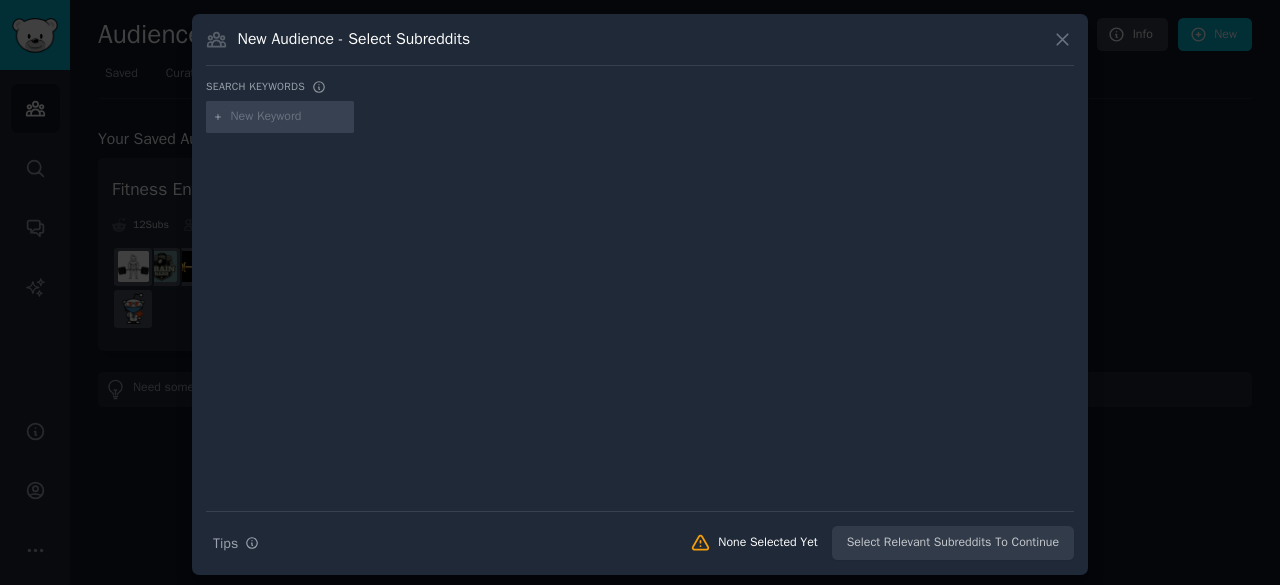 click at bounding box center [640, 308] 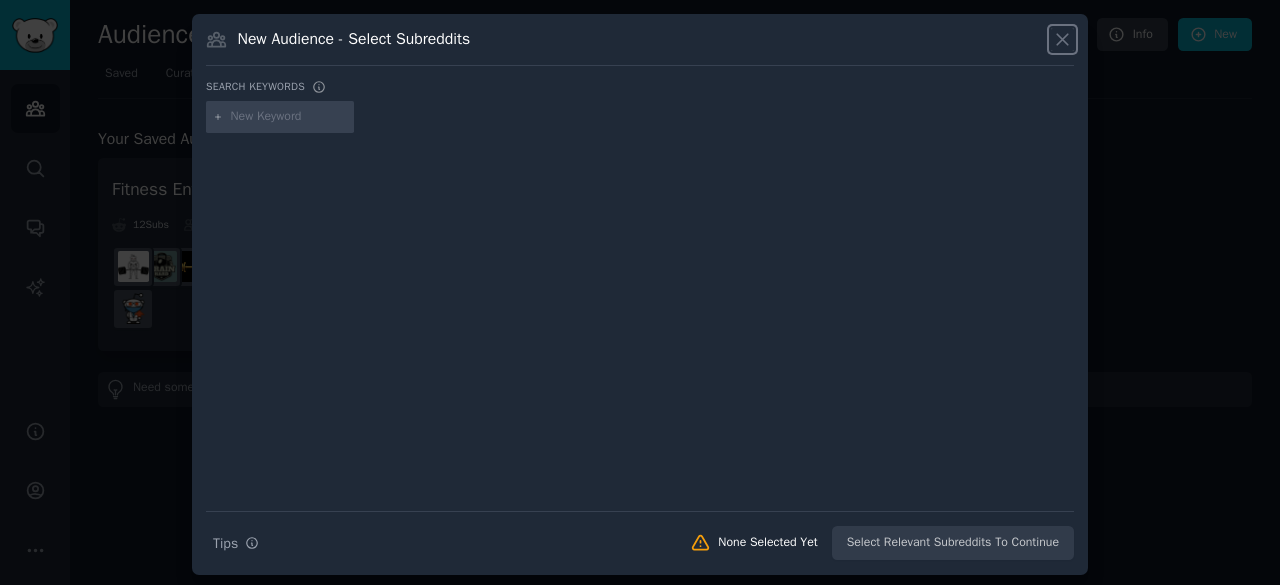 click 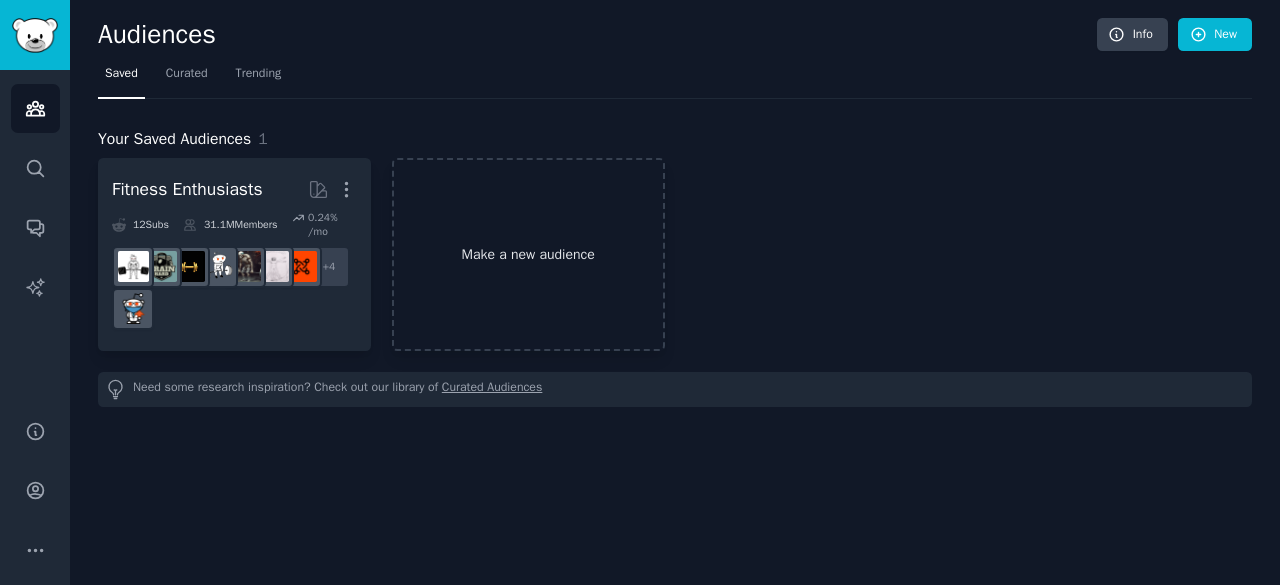 click on "Make a new audience" at bounding box center (528, 254) 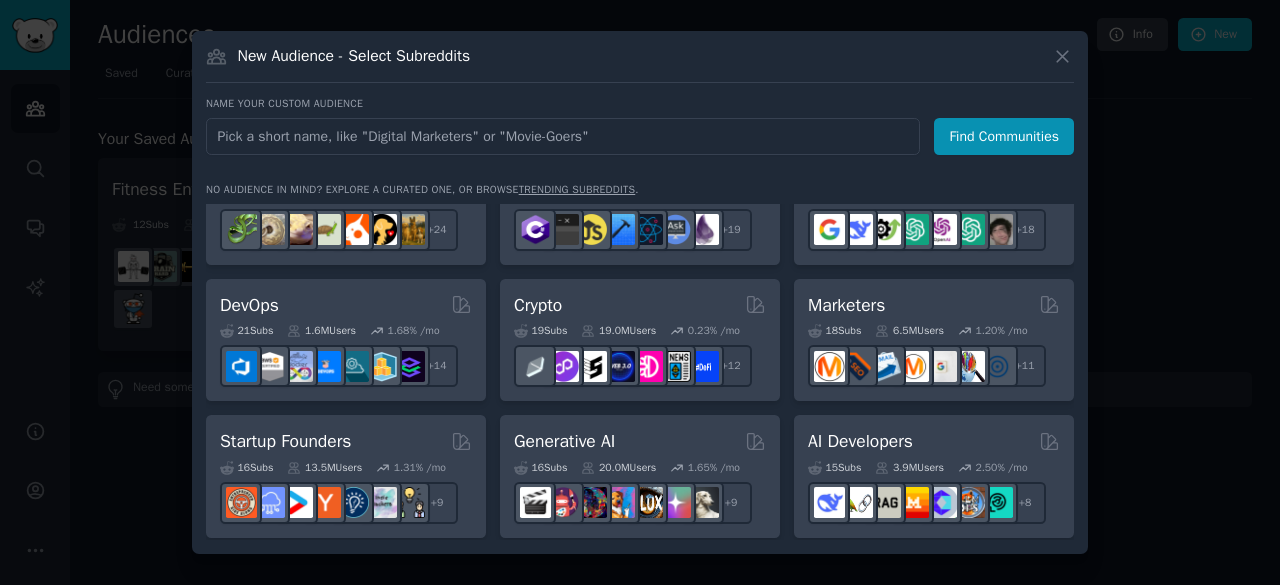 scroll, scrollTop: 70, scrollLeft: 0, axis: vertical 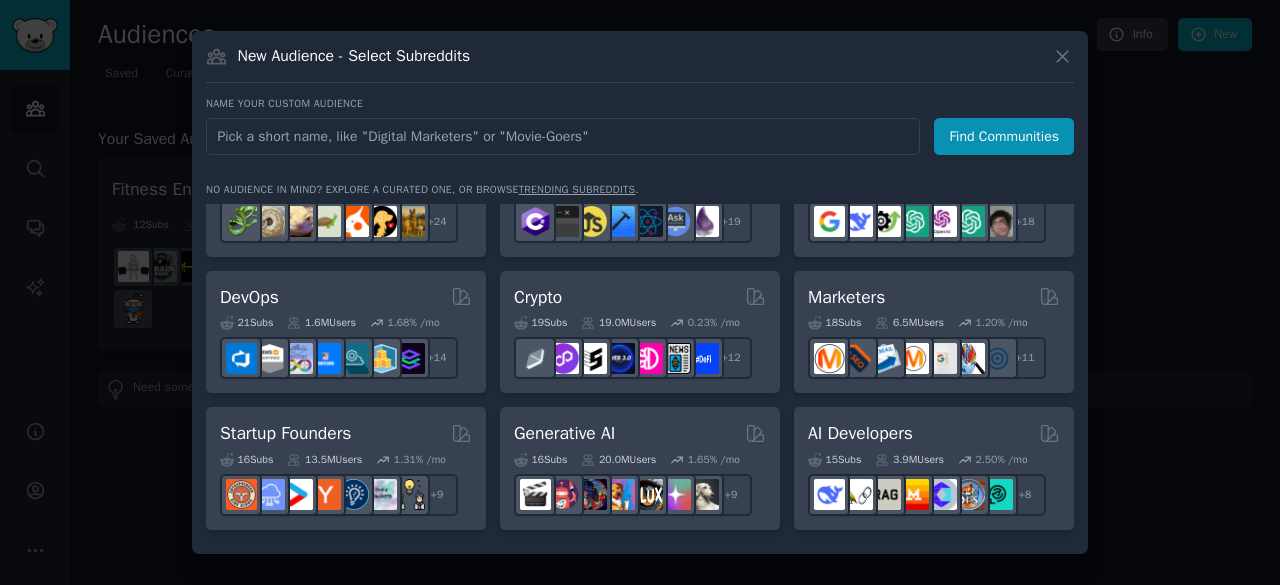 click on "trending subreddits" at bounding box center (577, 189) 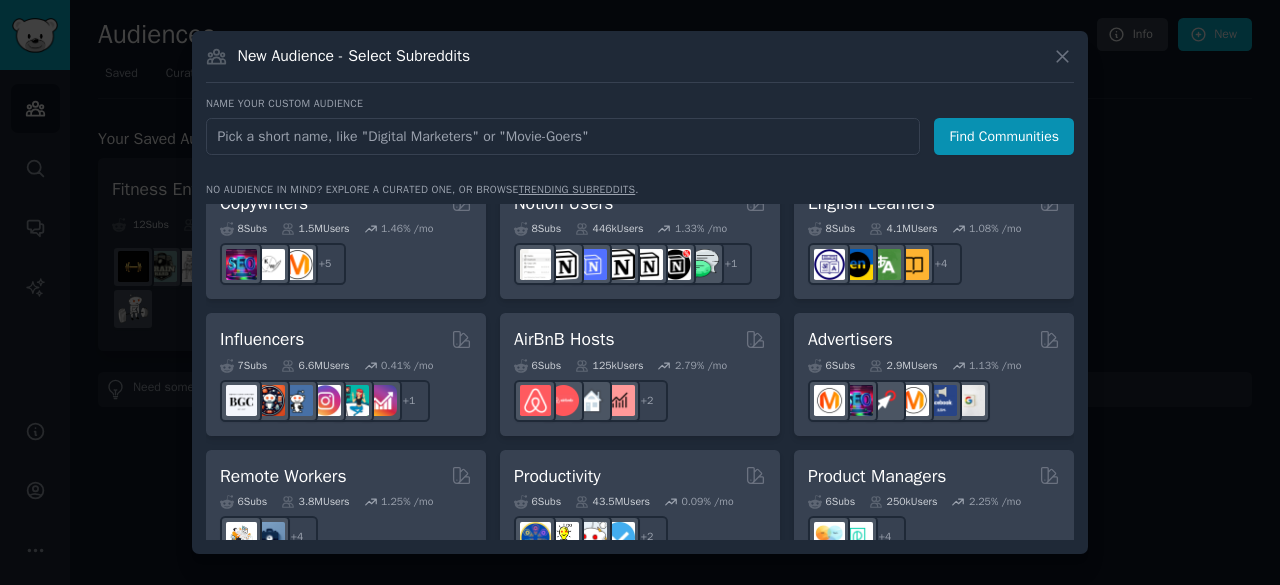 scroll, scrollTop: 1253, scrollLeft: 0, axis: vertical 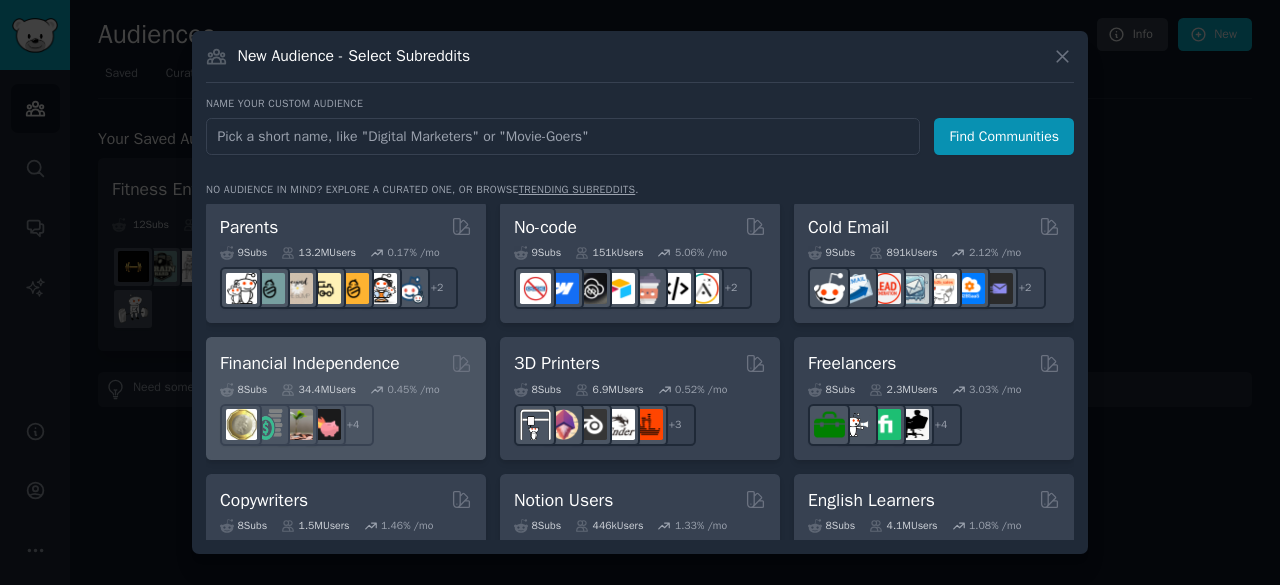 click on "34.4M  Users" at bounding box center [318, 390] 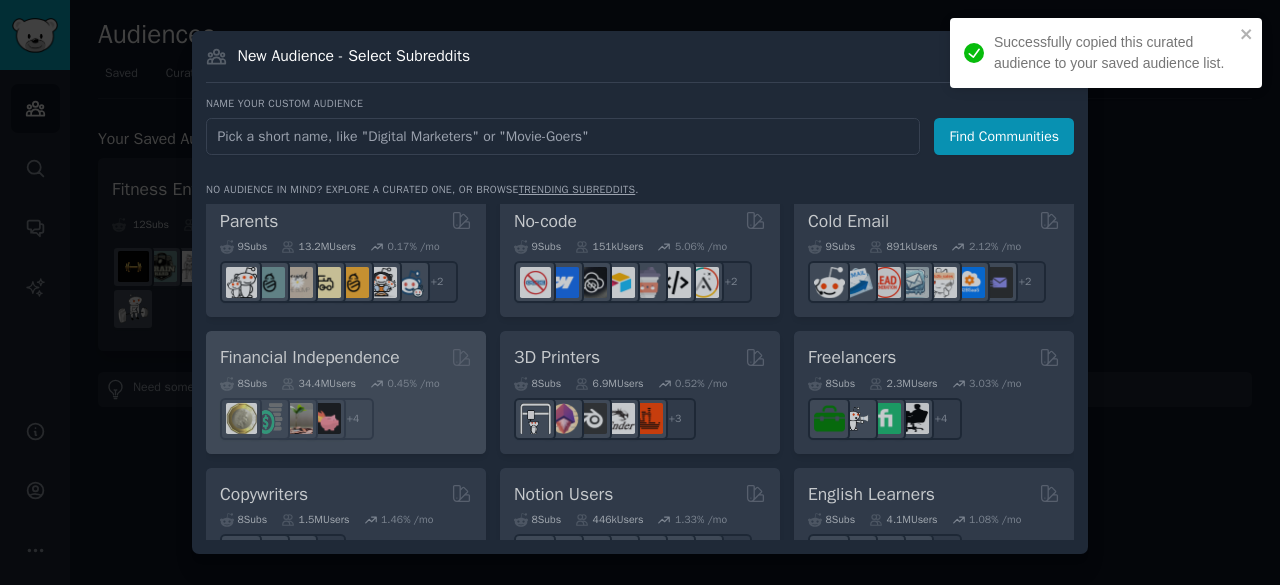 scroll, scrollTop: 968, scrollLeft: 0, axis: vertical 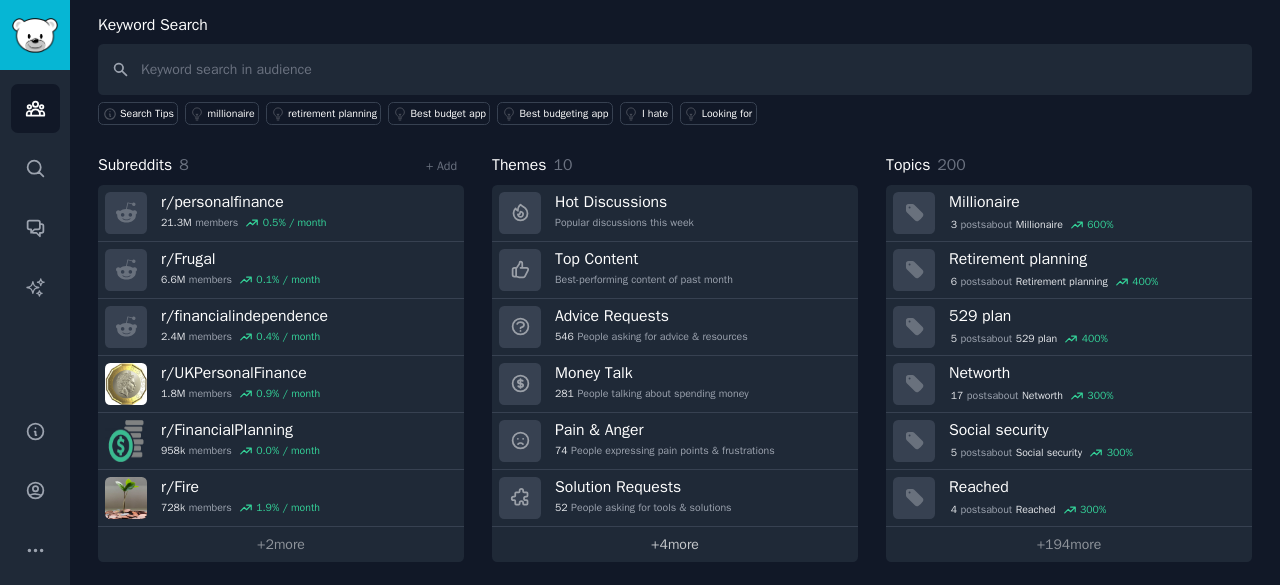 click on "+  4  more" at bounding box center [675, 544] 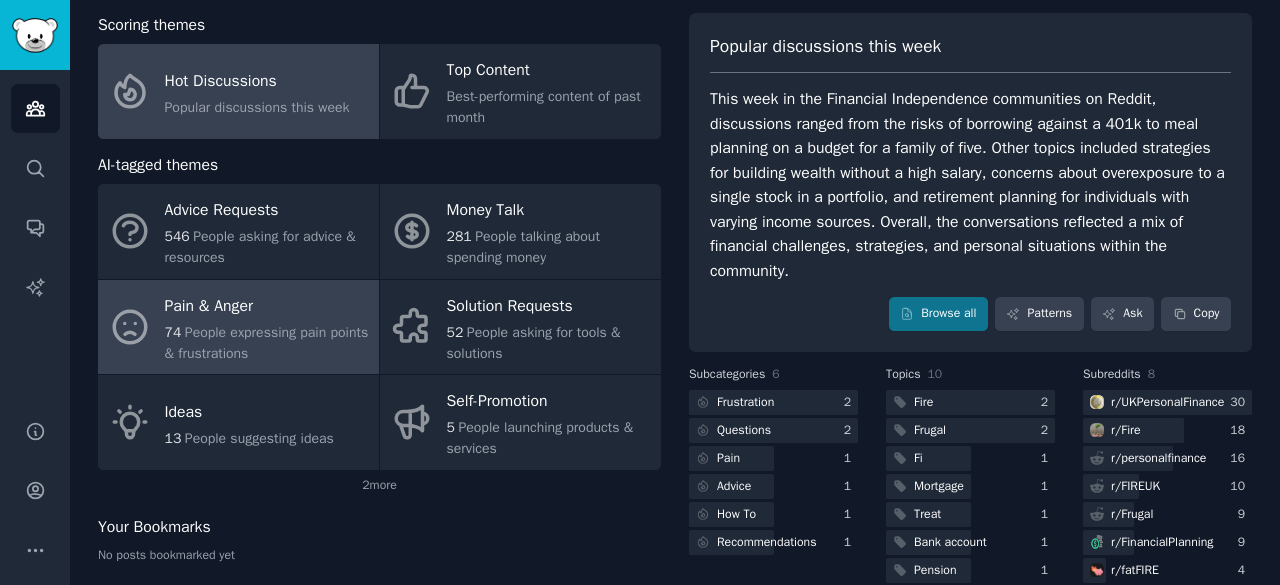 click on "People expressing pain points & frustrations" at bounding box center [267, 343] 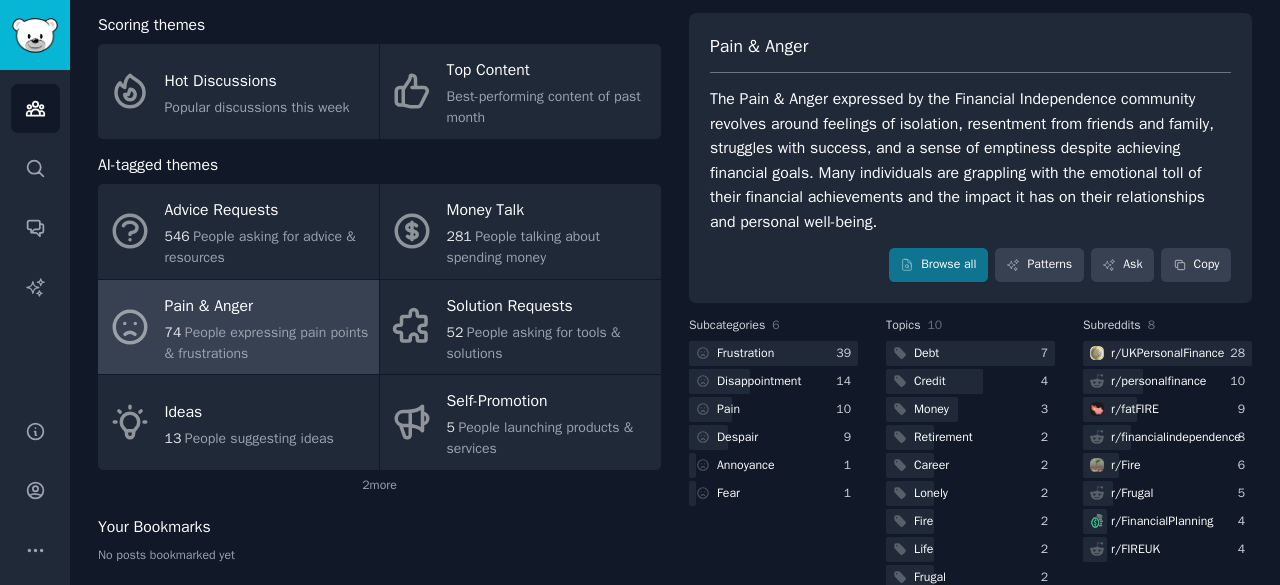click on "Pain & Anger 74 People expressing pain points & frustrations" at bounding box center (238, 327) 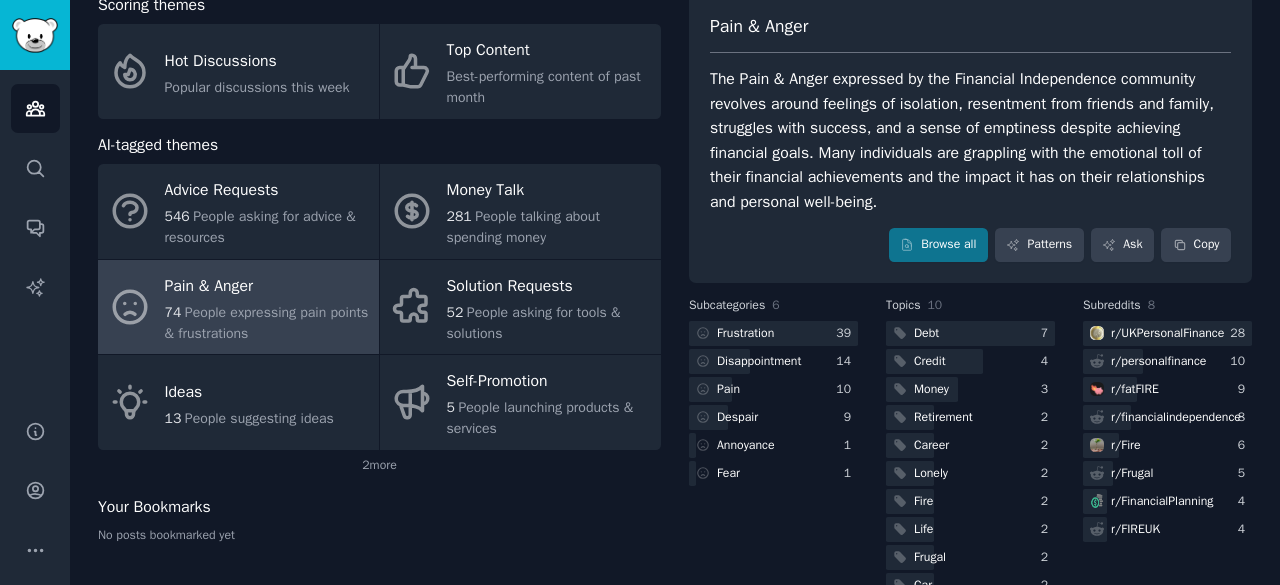 scroll, scrollTop: 120, scrollLeft: 0, axis: vertical 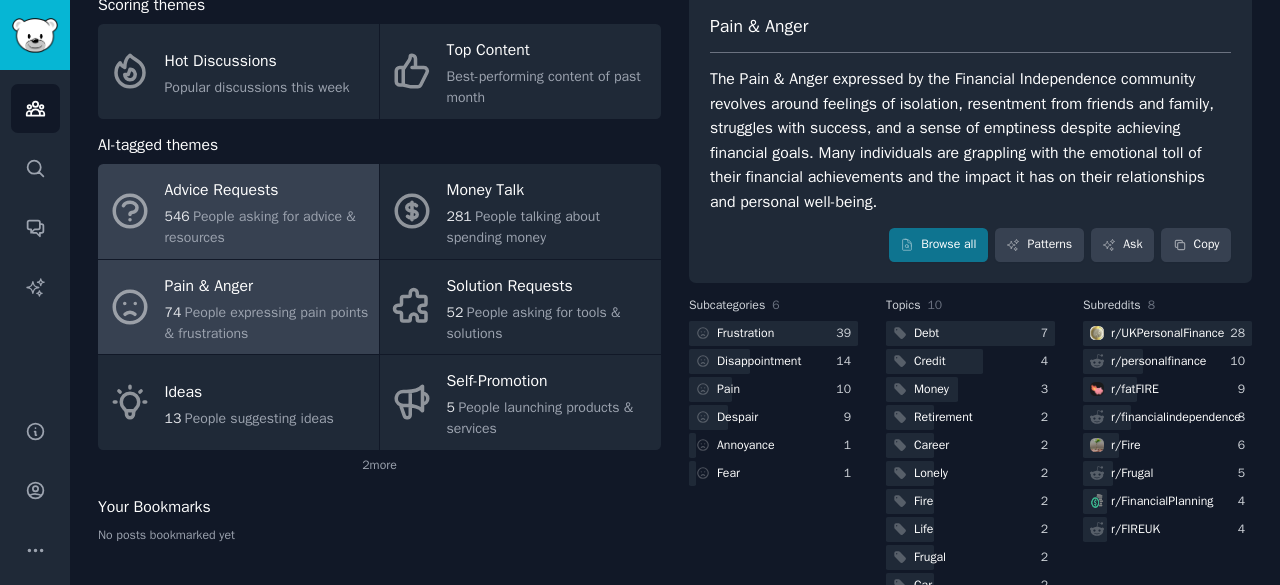 click on "Advice Requests" at bounding box center [267, 191] 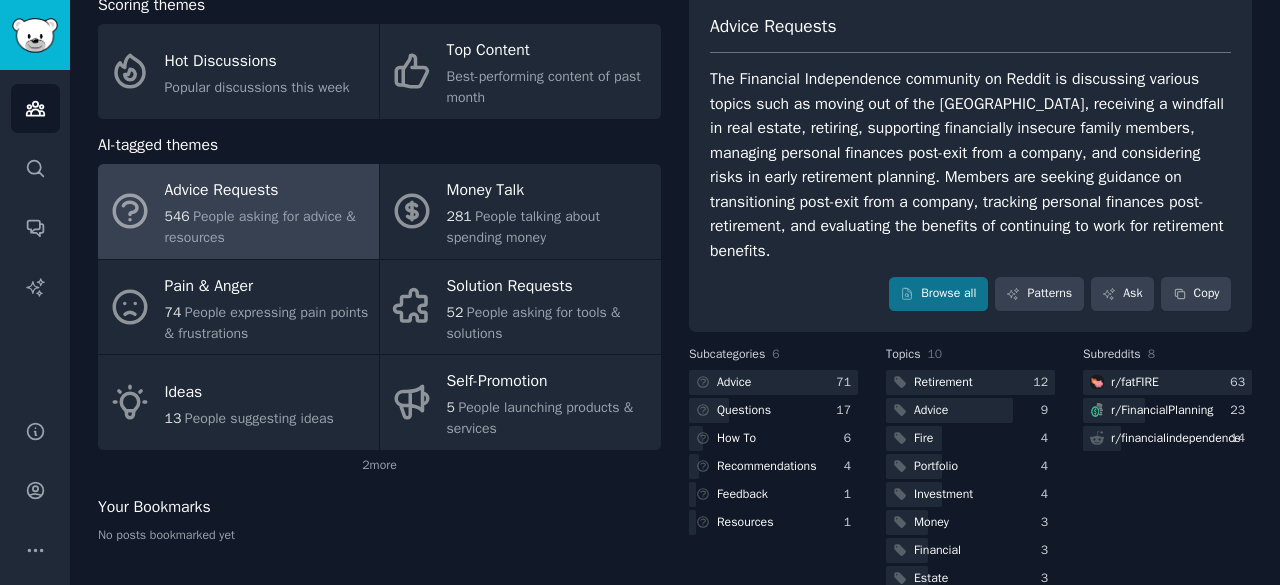 scroll, scrollTop: 120, scrollLeft: 0, axis: vertical 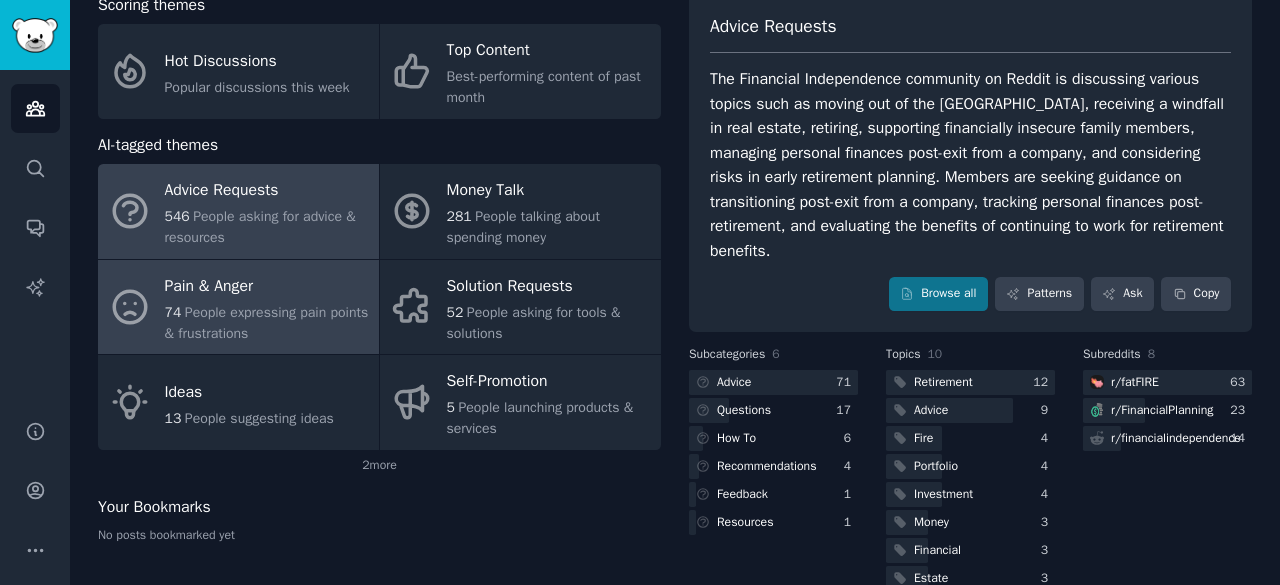 click on "74 People expressing pain points & frustrations" at bounding box center (267, 323) 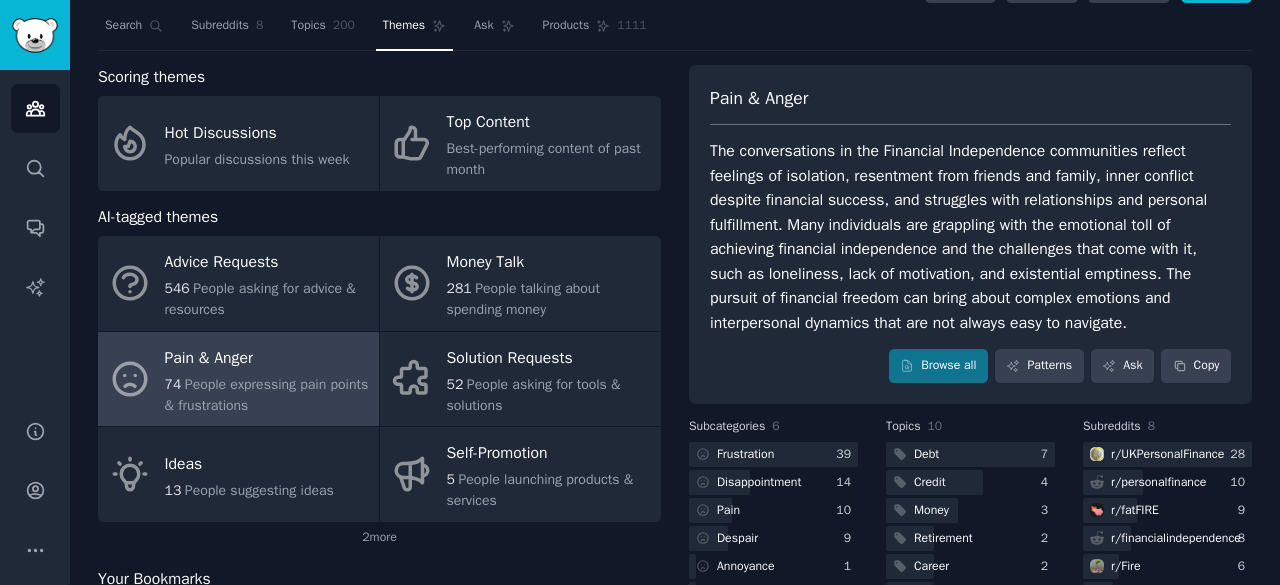 scroll, scrollTop: 0, scrollLeft: 0, axis: both 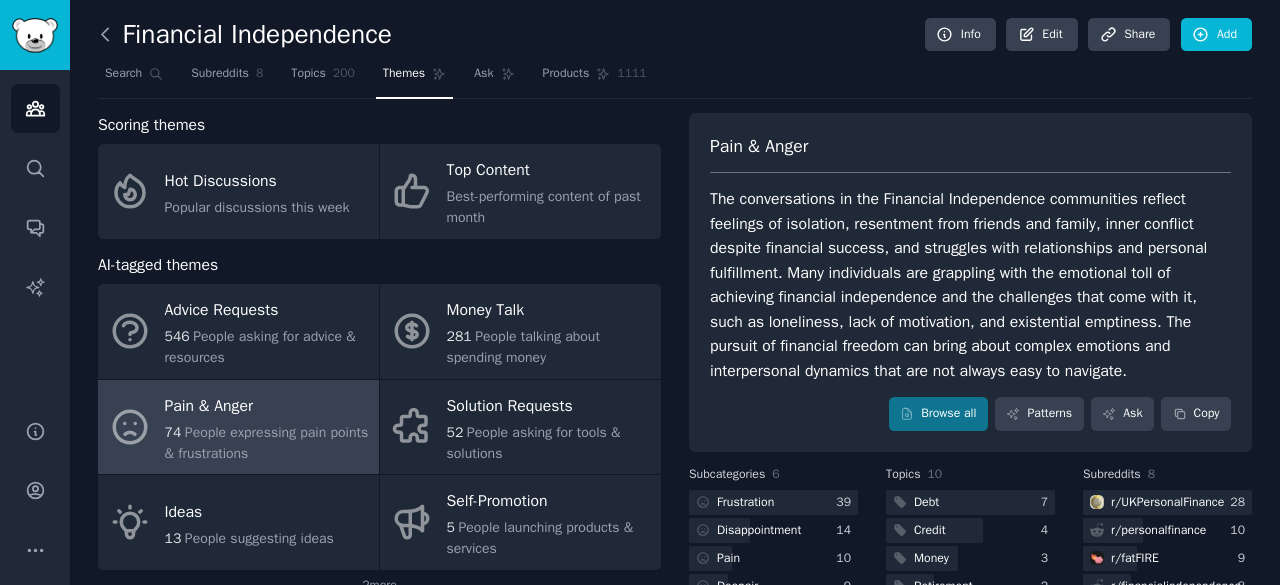 click 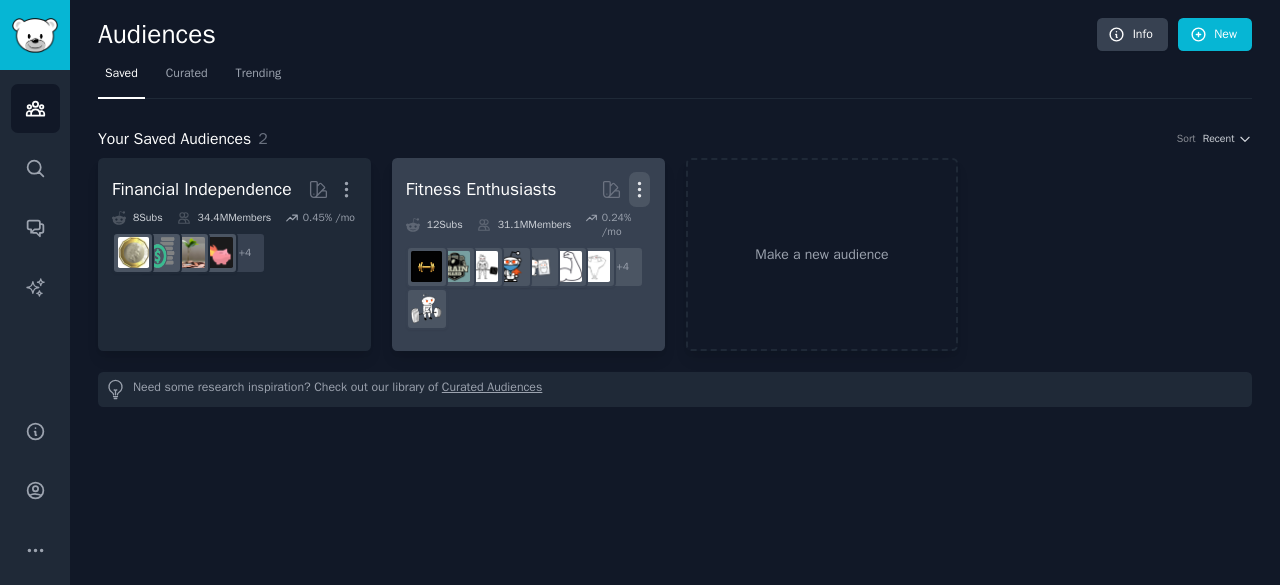click 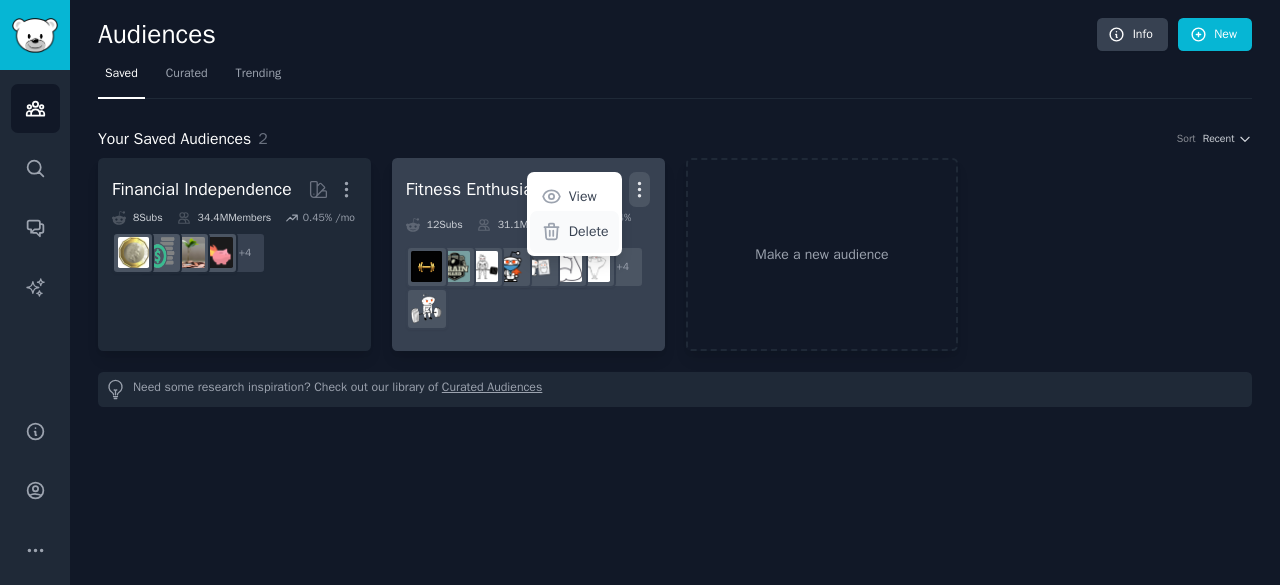 click on "Delete" at bounding box center (574, 232) 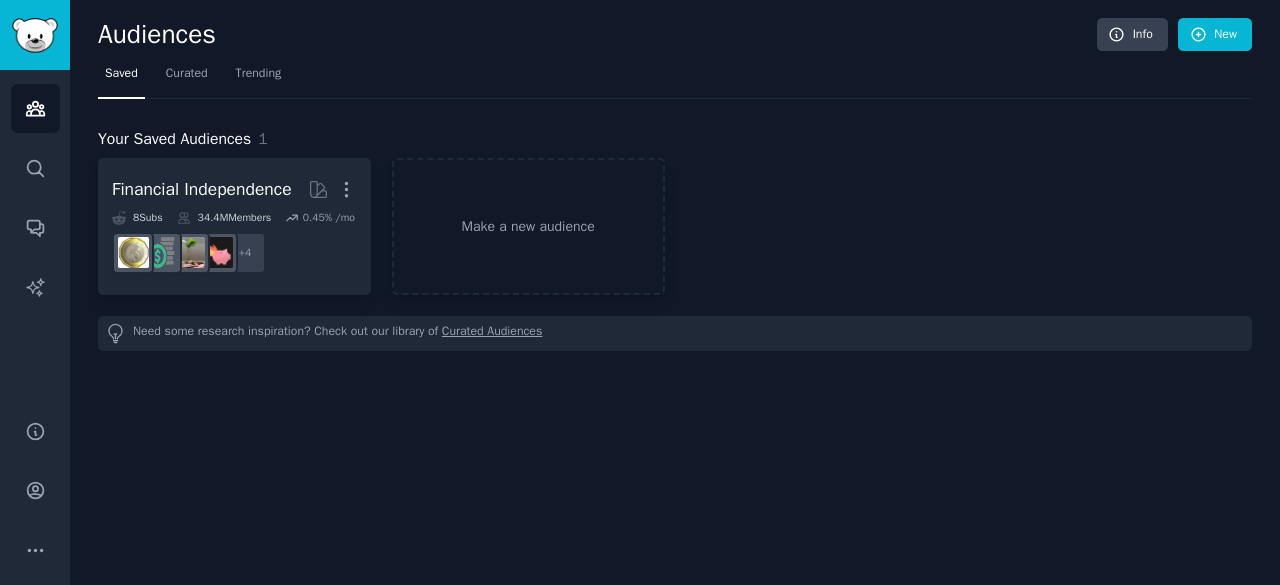 click 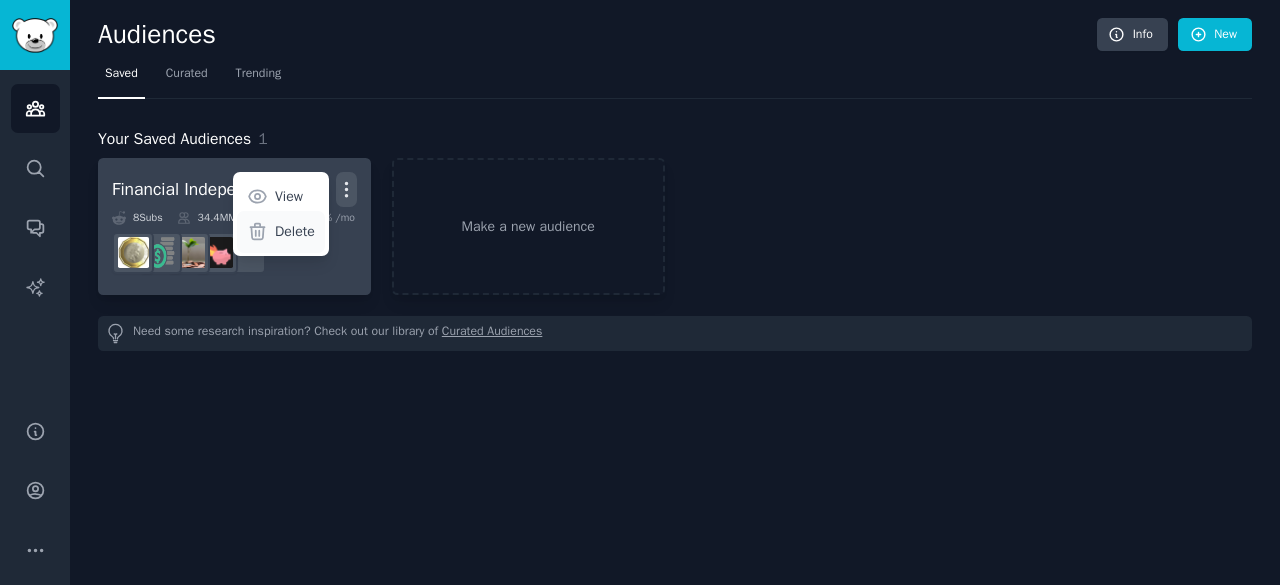 click on "Delete" at bounding box center [295, 231] 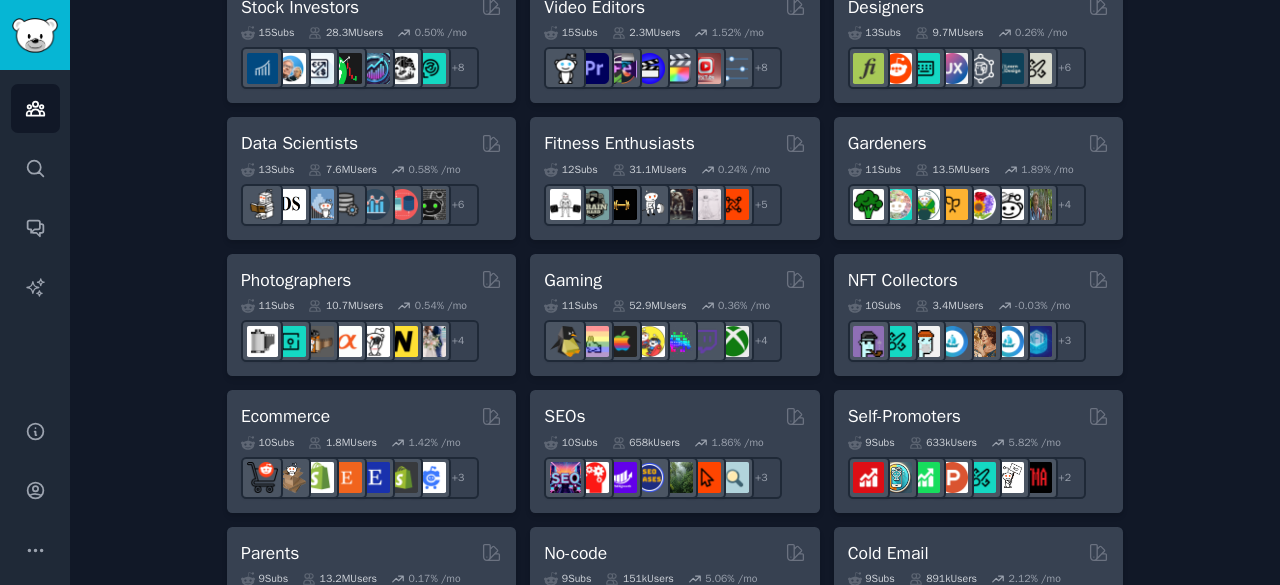 scroll, scrollTop: 814, scrollLeft: 0, axis: vertical 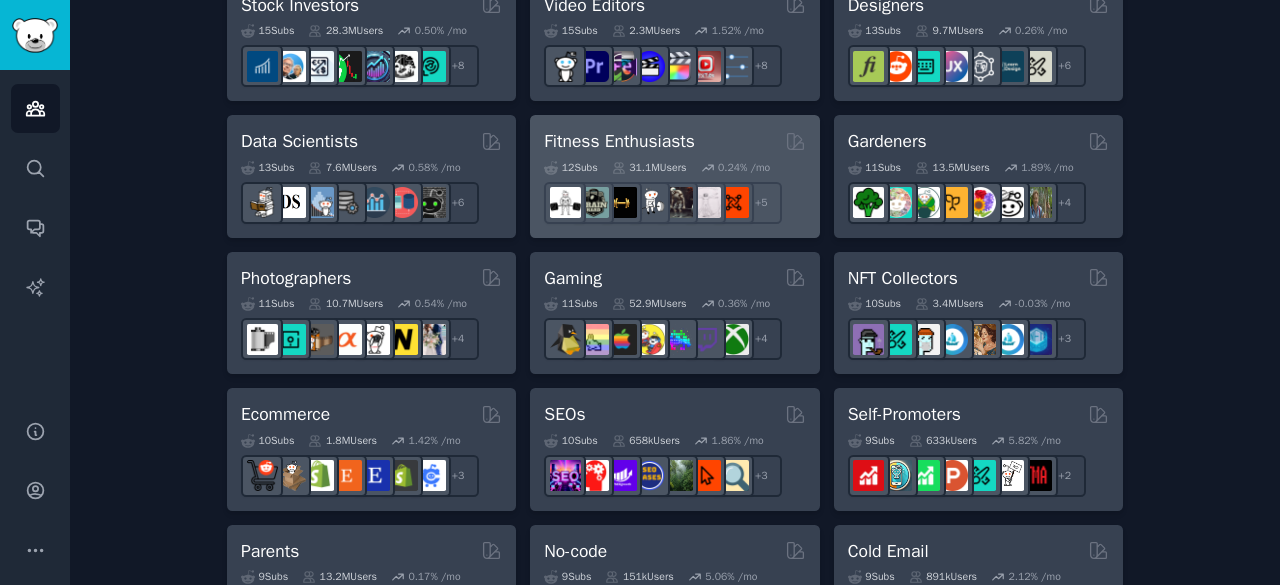 click on "Fitness Enthusiasts" at bounding box center [619, 141] 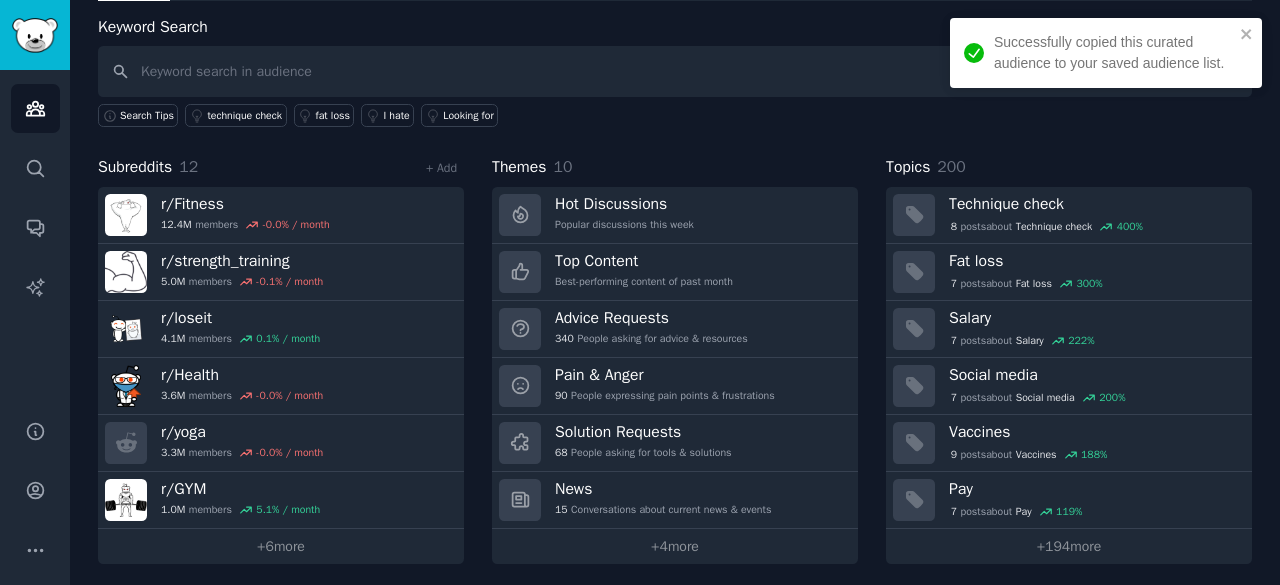 scroll, scrollTop: 100, scrollLeft: 0, axis: vertical 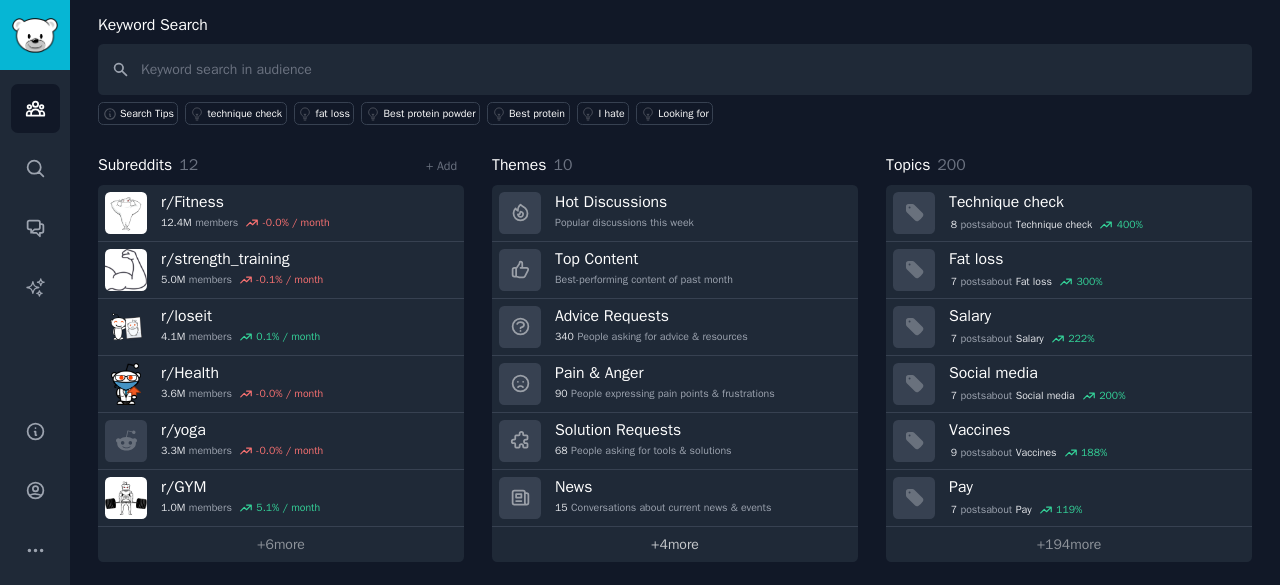 click on "+  4  more" at bounding box center (675, 544) 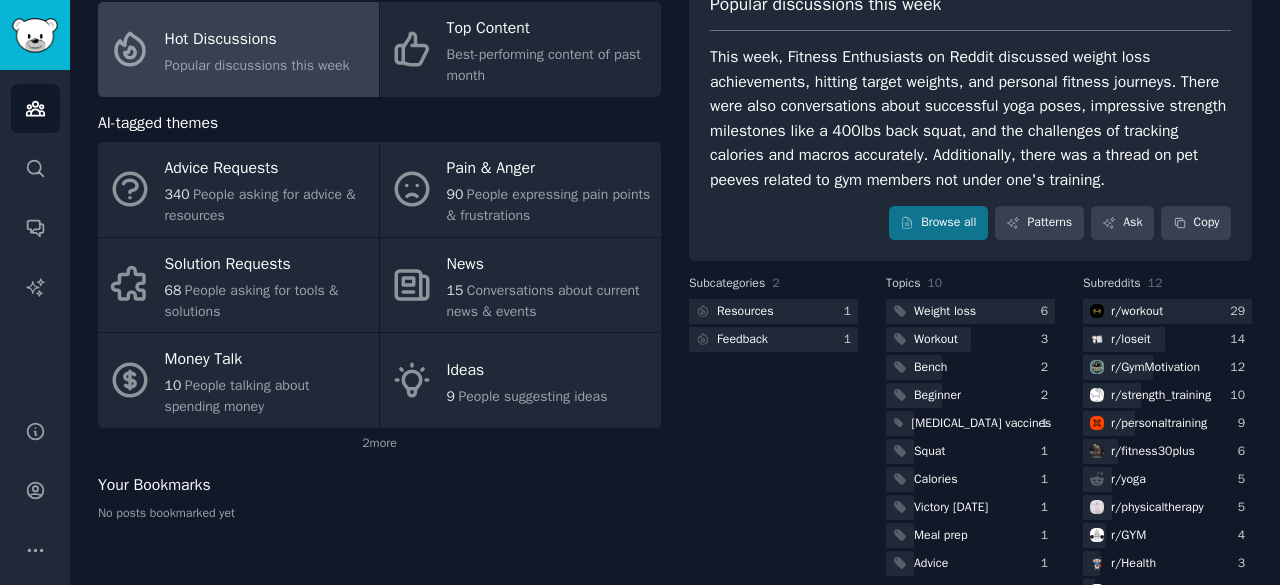 scroll, scrollTop: 140, scrollLeft: 0, axis: vertical 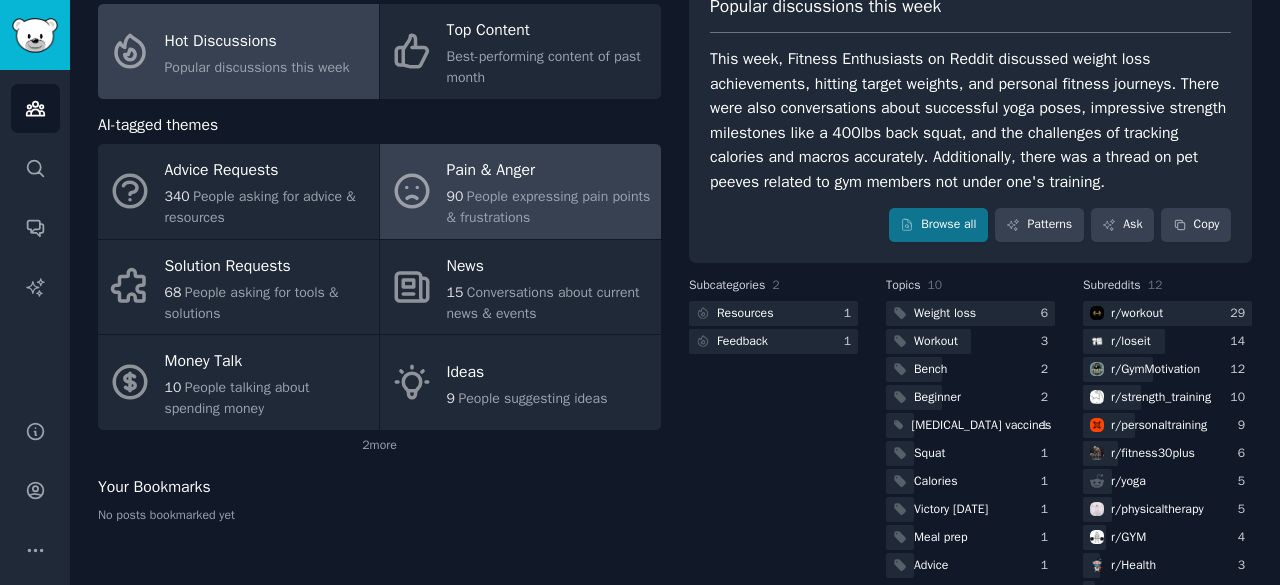 click on "90" at bounding box center [455, 196] 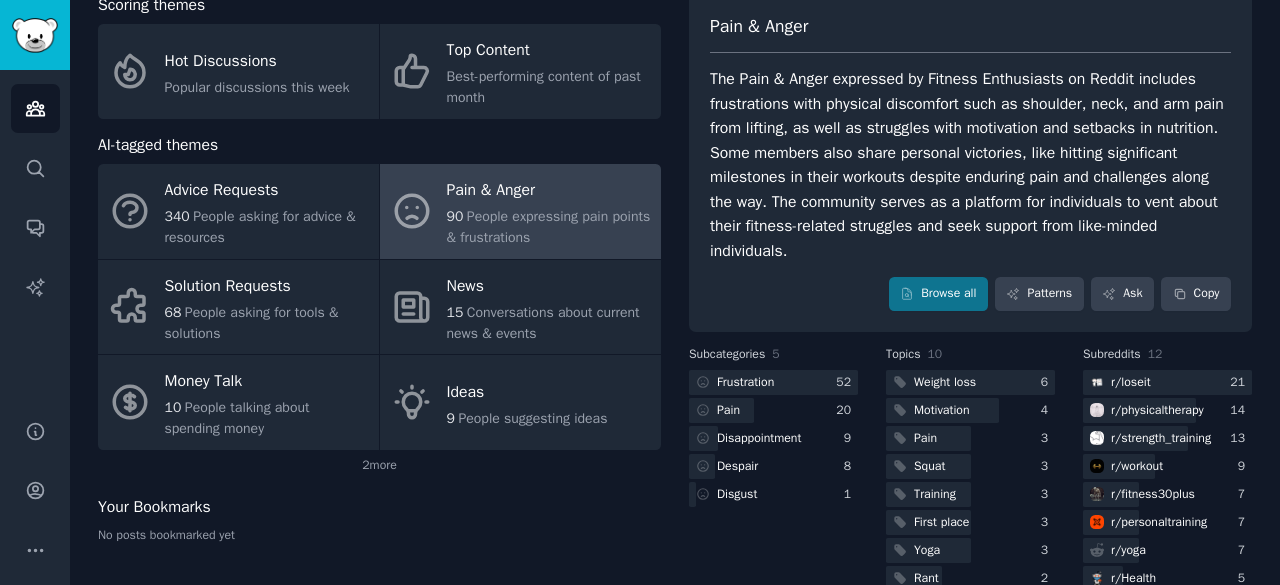 scroll, scrollTop: 140, scrollLeft: 0, axis: vertical 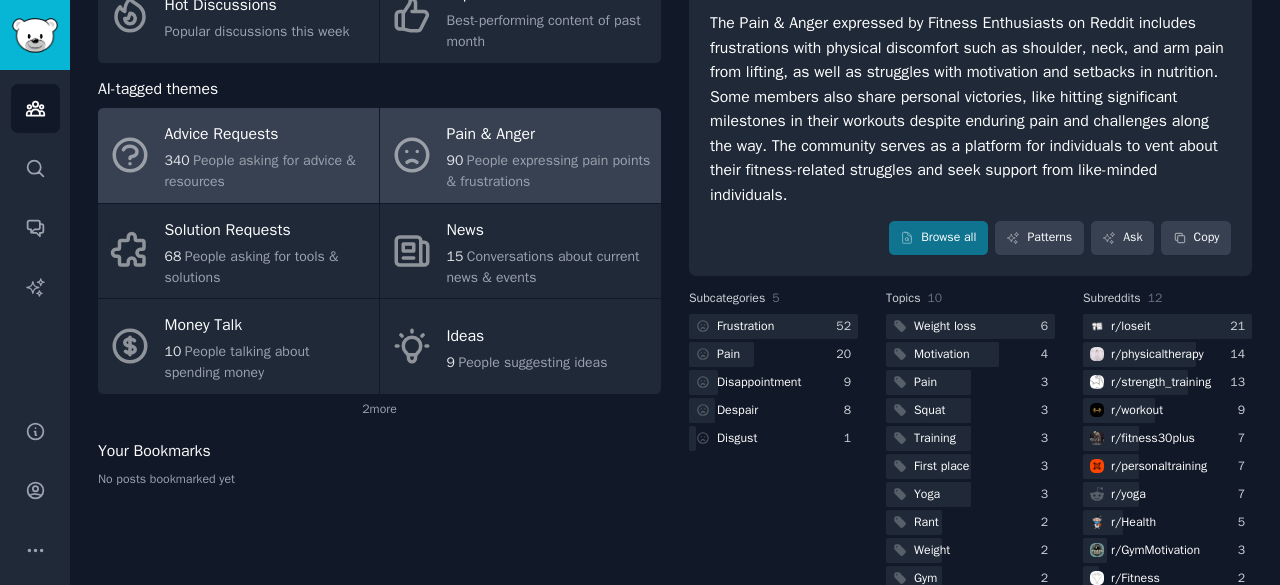 click on "People asking for advice & resources" at bounding box center [260, 171] 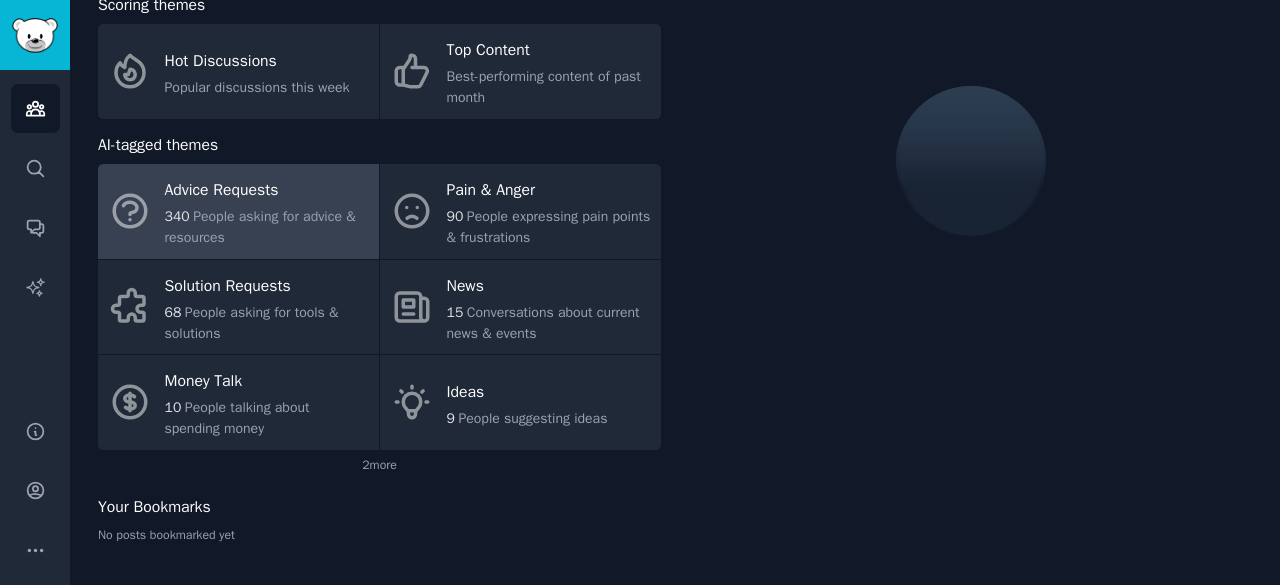 scroll, scrollTop: 162, scrollLeft: 0, axis: vertical 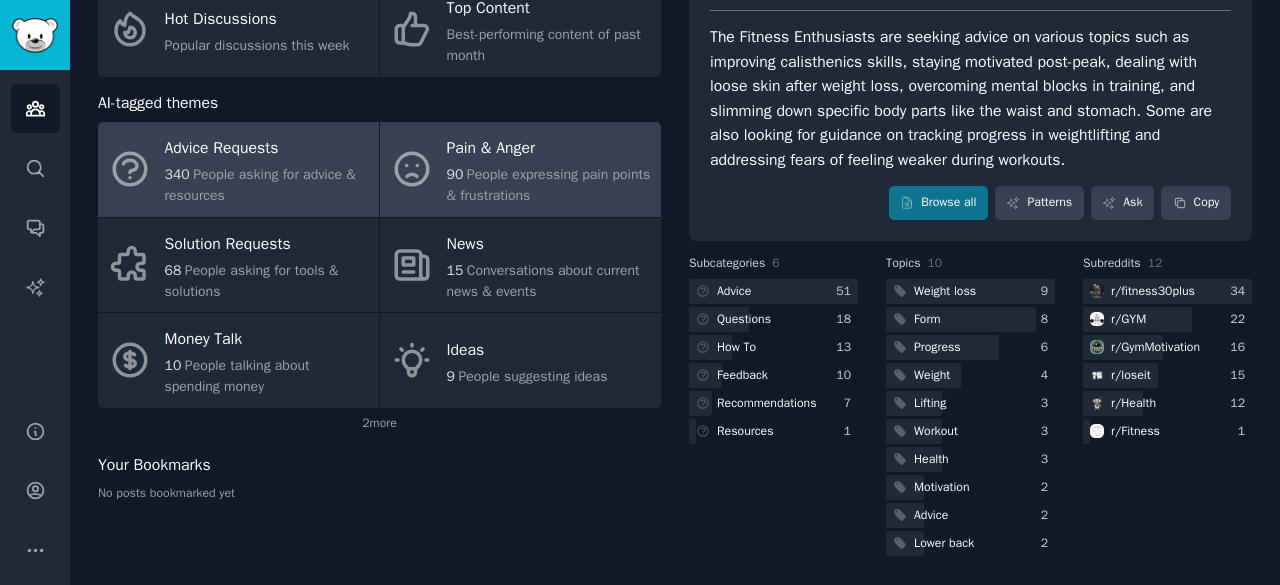 click on "Pain & Anger 90 People expressing pain points & frustrations" at bounding box center [520, 169] 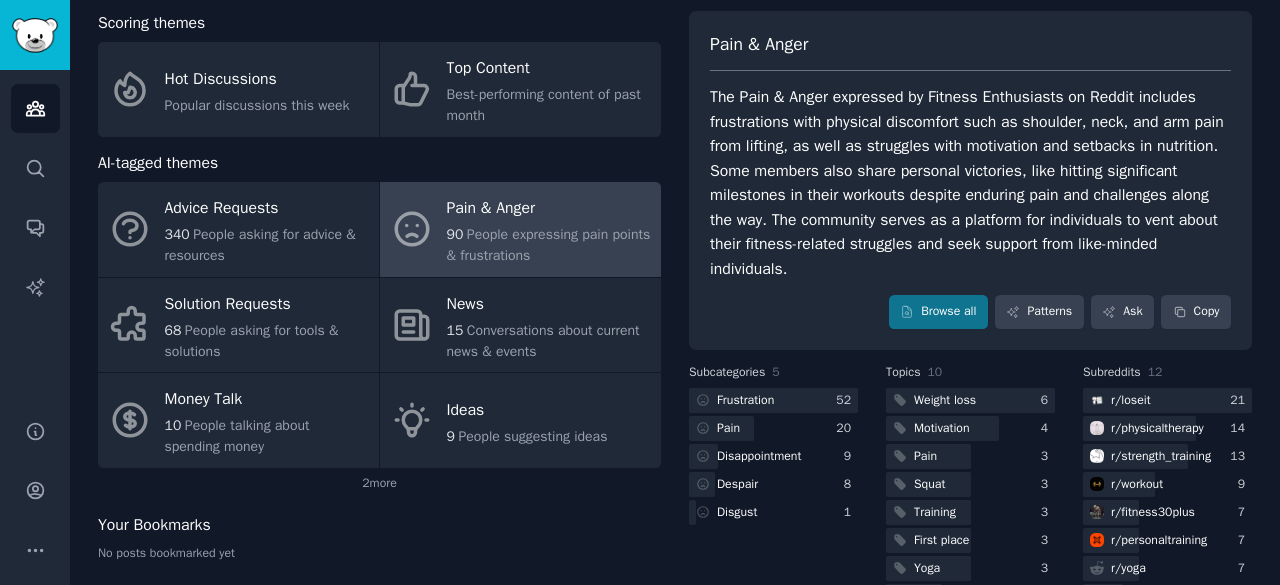 scroll, scrollTop: 93, scrollLeft: 0, axis: vertical 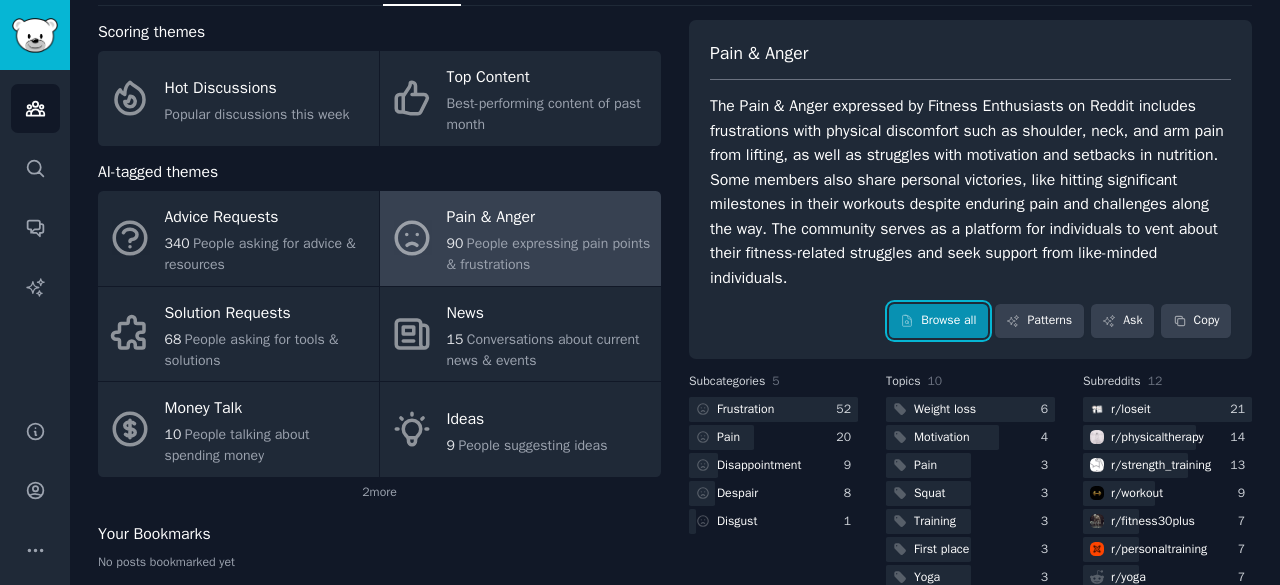 click on "Browse all" at bounding box center (938, 321) 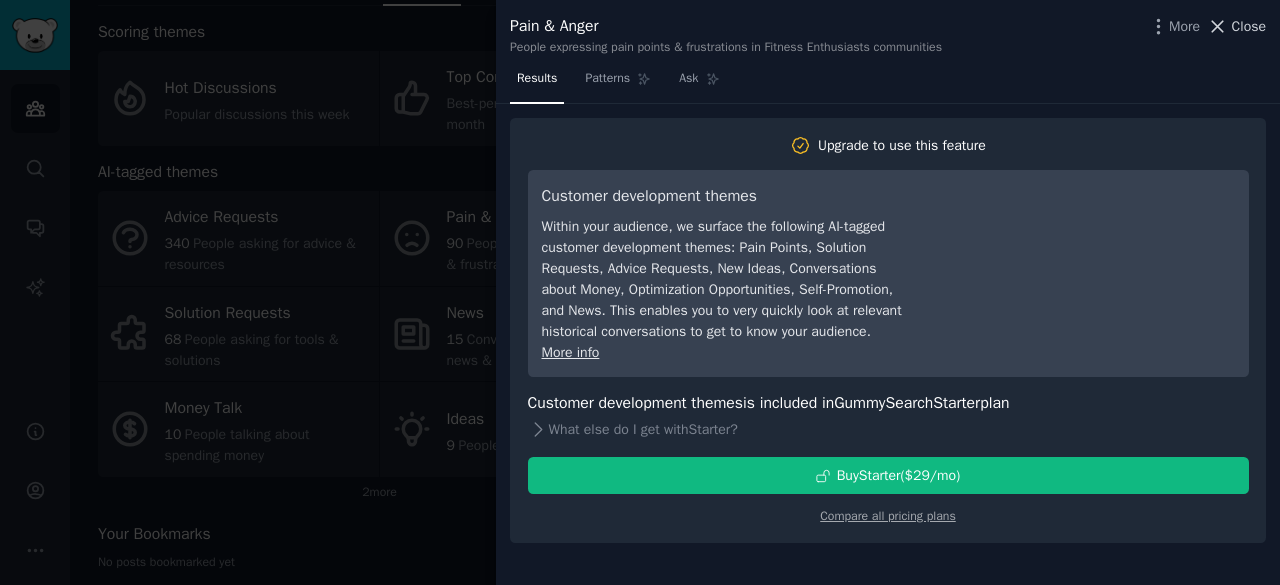 click on "Close" at bounding box center [1249, 26] 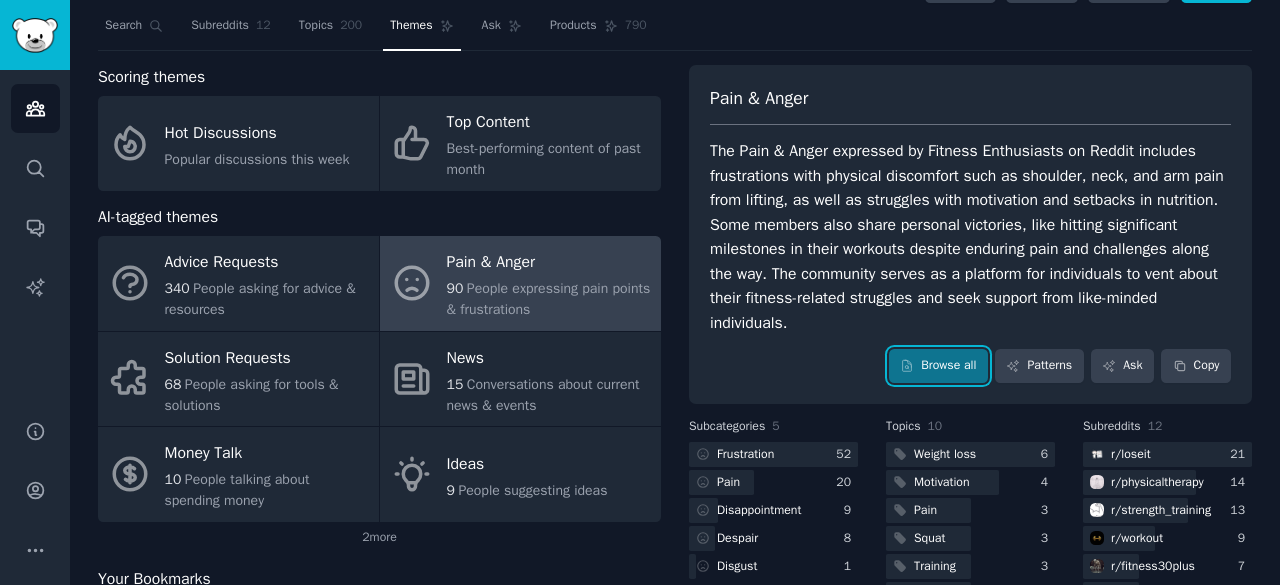 scroll, scrollTop: 46, scrollLeft: 0, axis: vertical 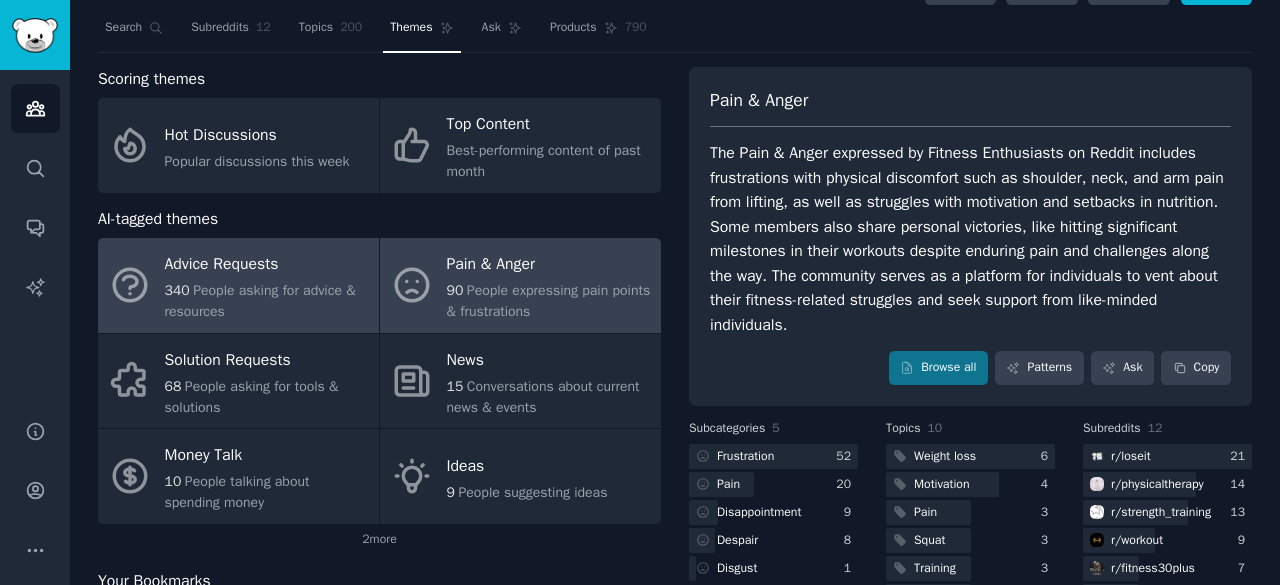 click on "340" at bounding box center (177, 290) 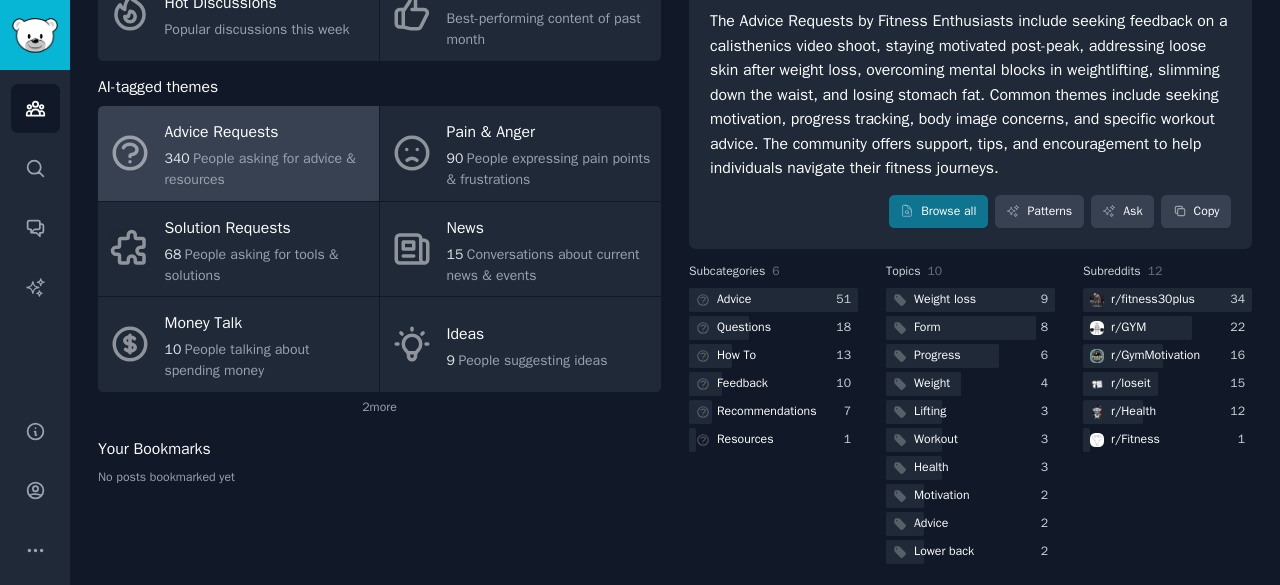 scroll, scrollTop: 177, scrollLeft: 0, axis: vertical 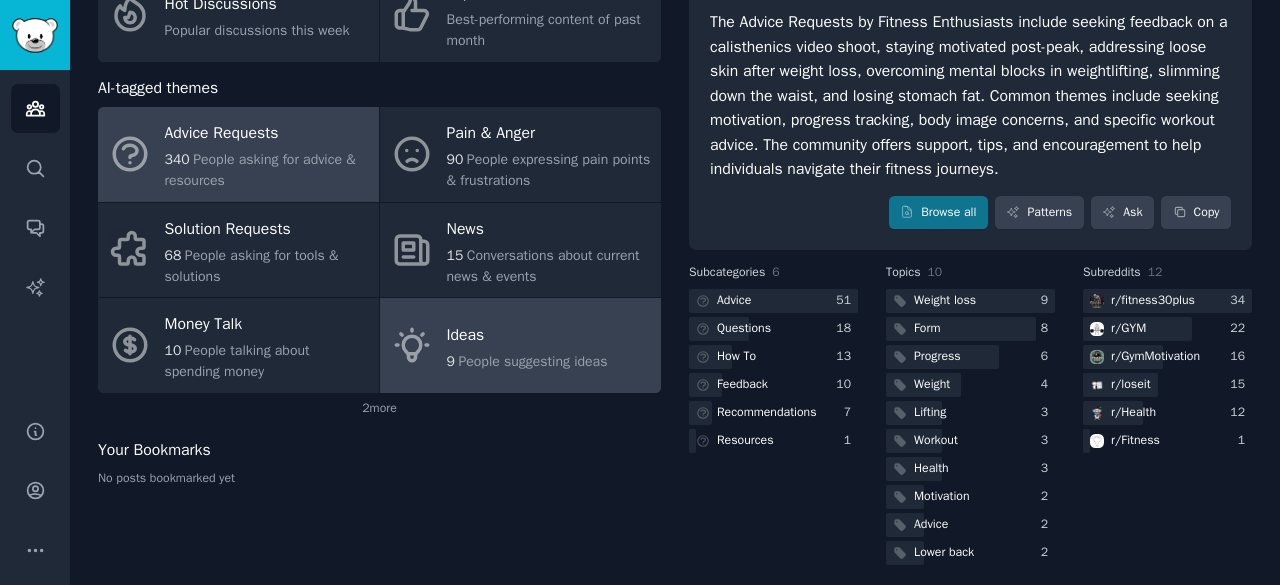 click on "Ideas 9 People suggesting ideas" at bounding box center [520, 345] 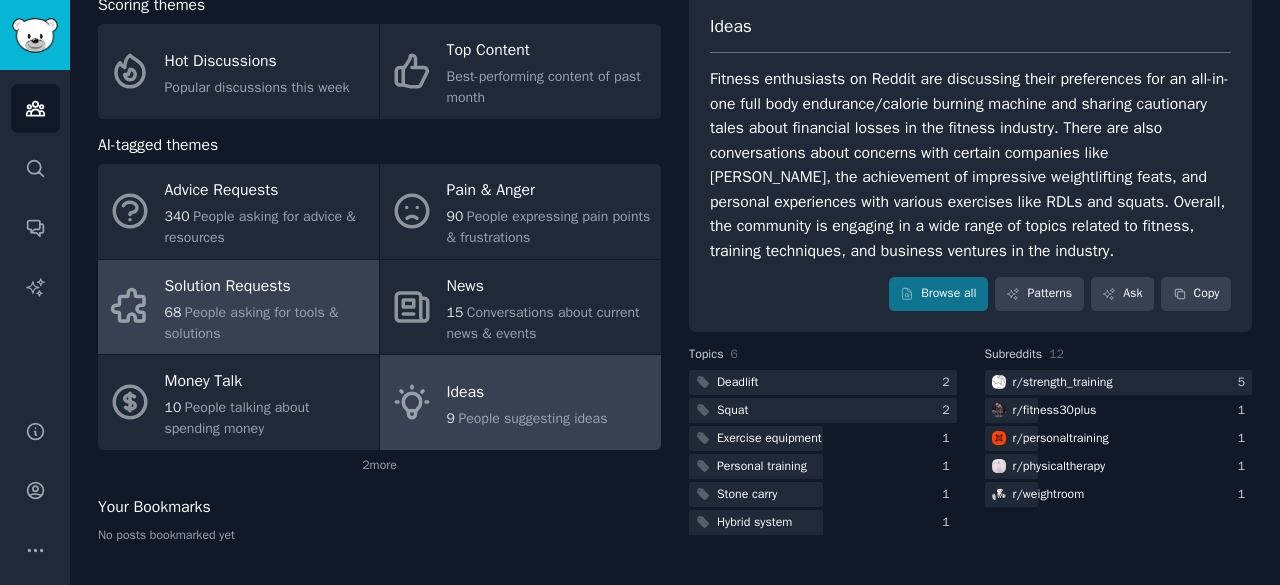 click on "People asking for tools & solutions" at bounding box center [252, 323] 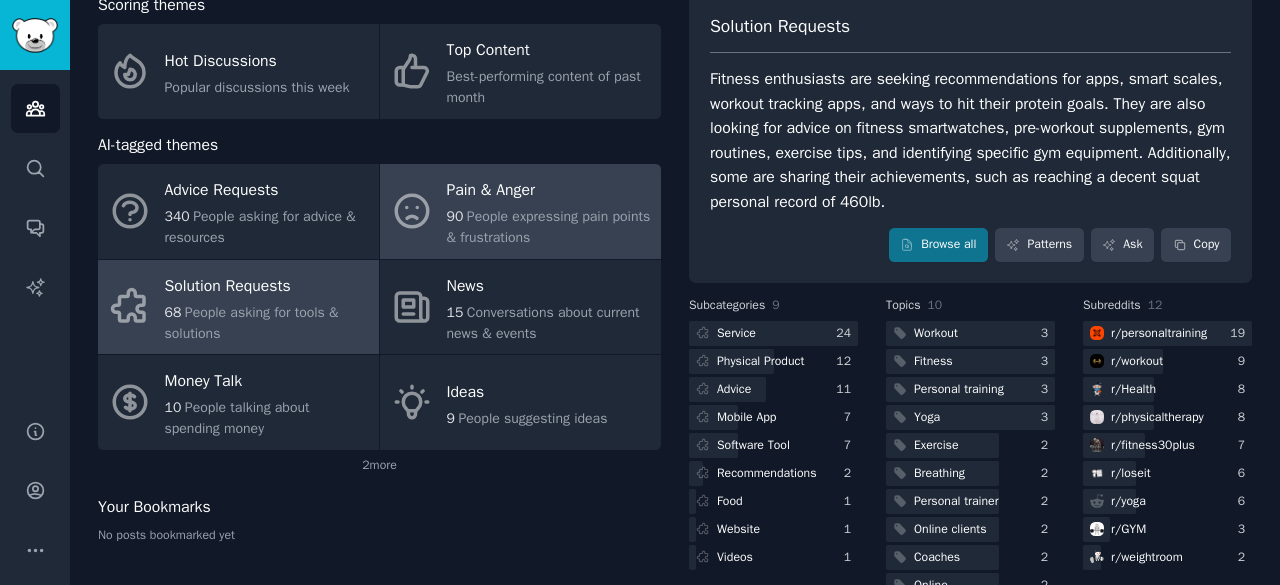 click on "Pain & Anger 90 People expressing pain points & frustrations" at bounding box center (520, 211) 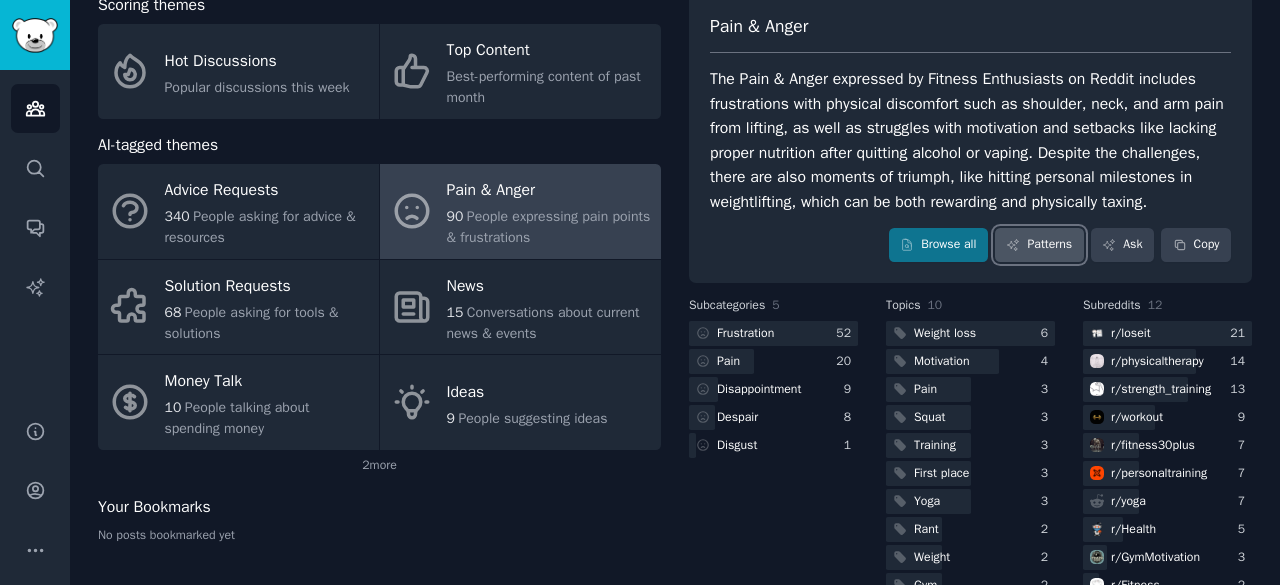 click on "Patterns" at bounding box center [1039, 245] 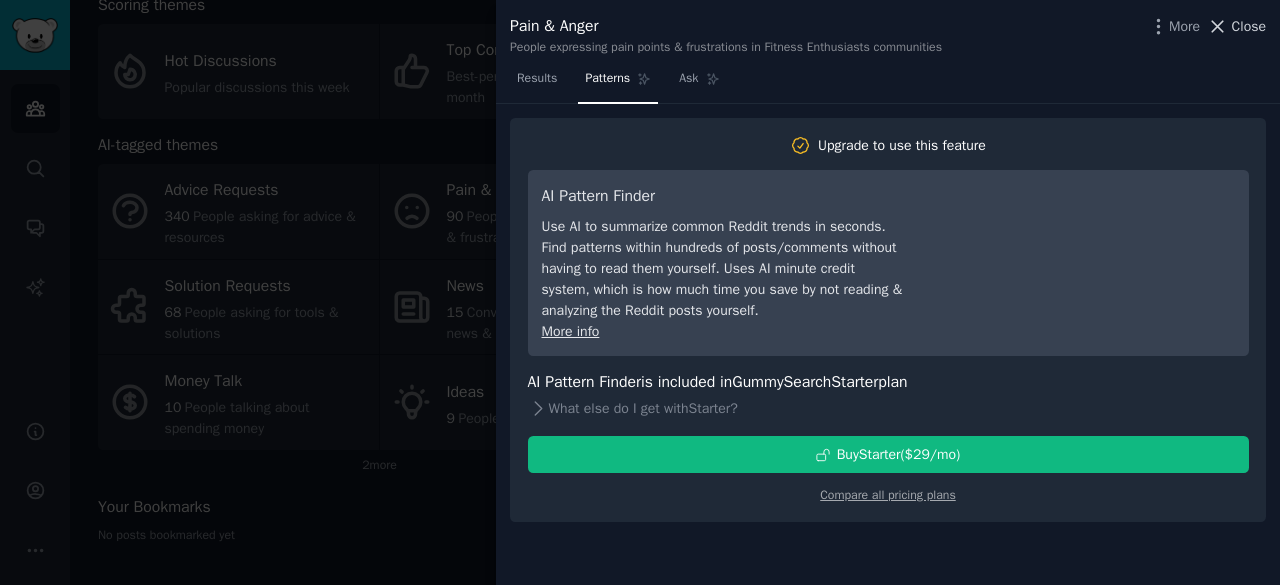 click on "Close" at bounding box center [1249, 26] 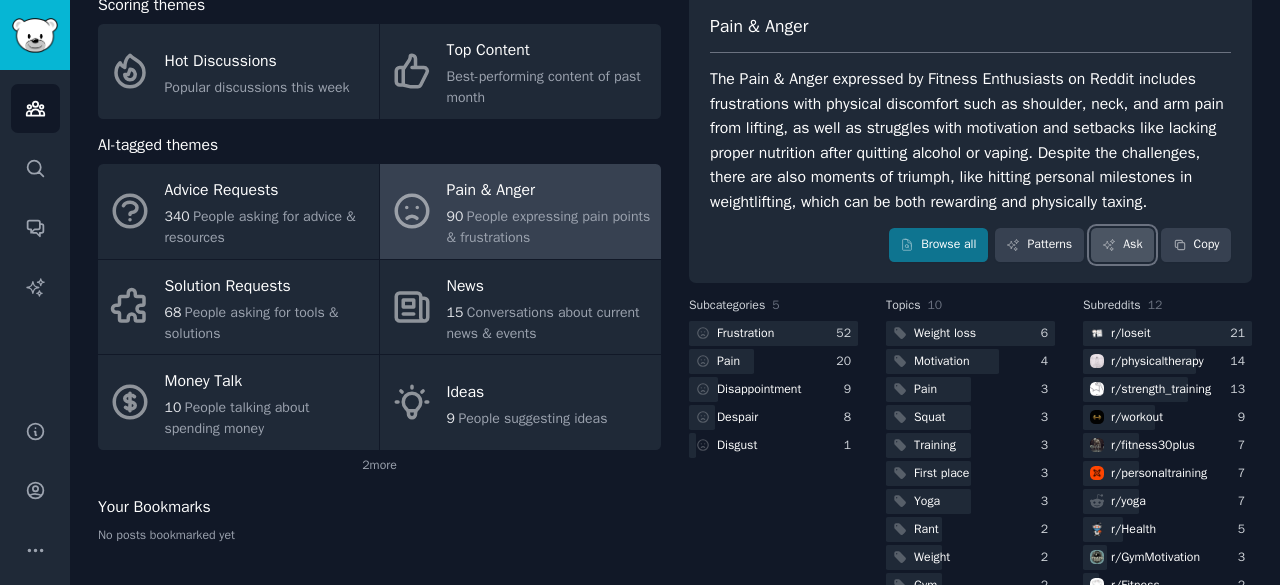 click on "Ask" at bounding box center [1122, 245] 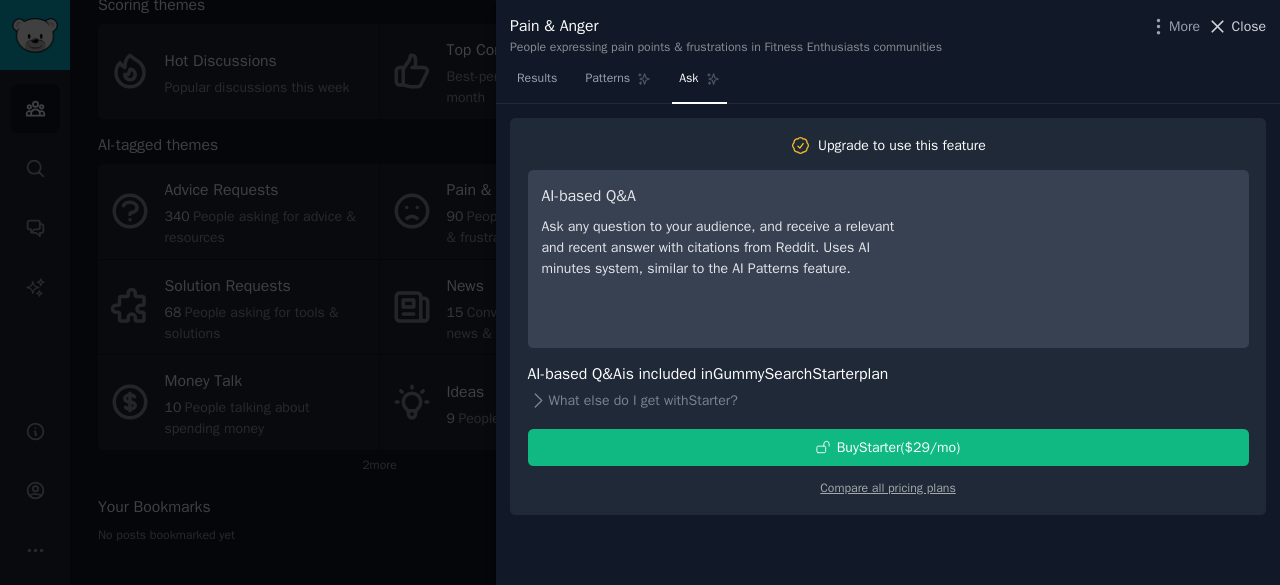 click on "Close" at bounding box center [1249, 26] 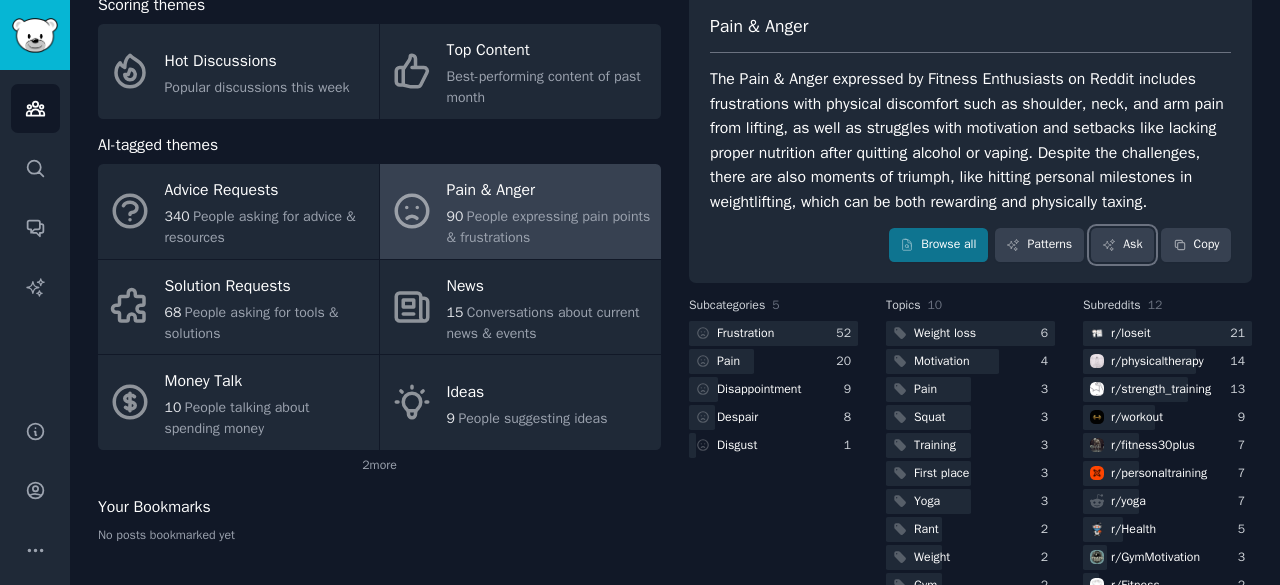 scroll, scrollTop: 0, scrollLeft: 0, axis: both 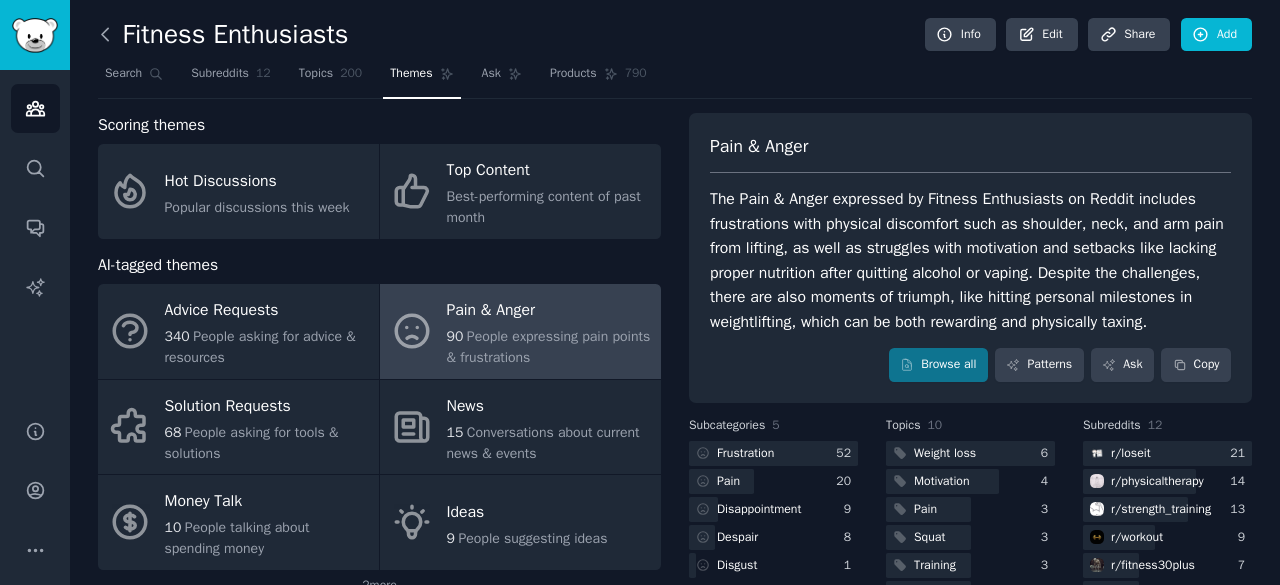 click 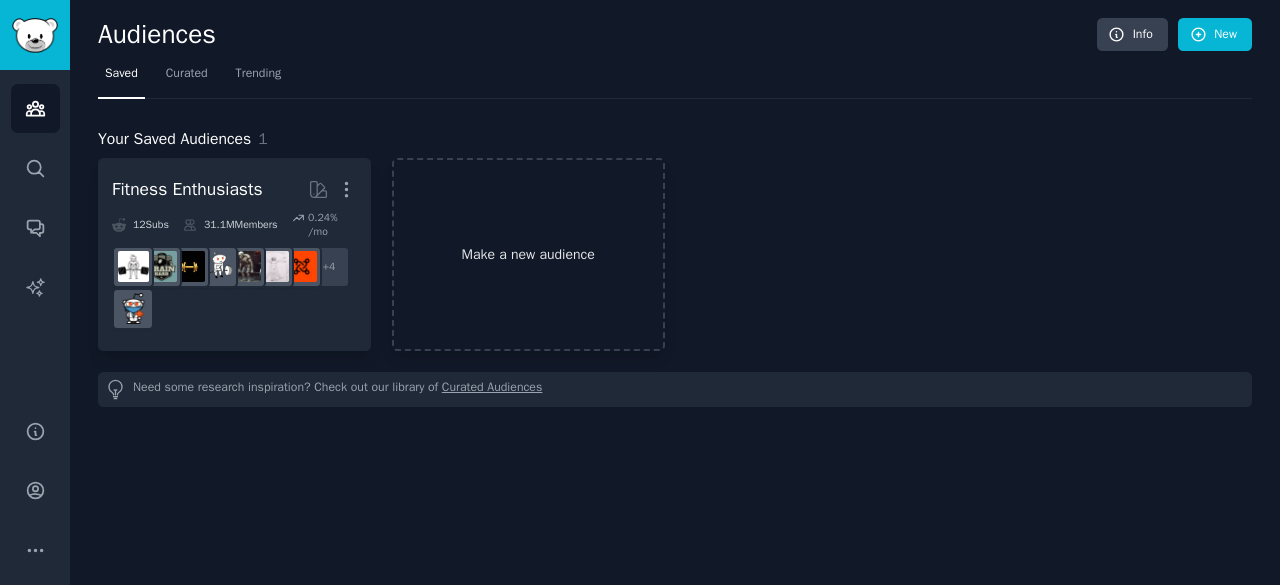 click on "Make a new audience" at bounding box center [528, 254] 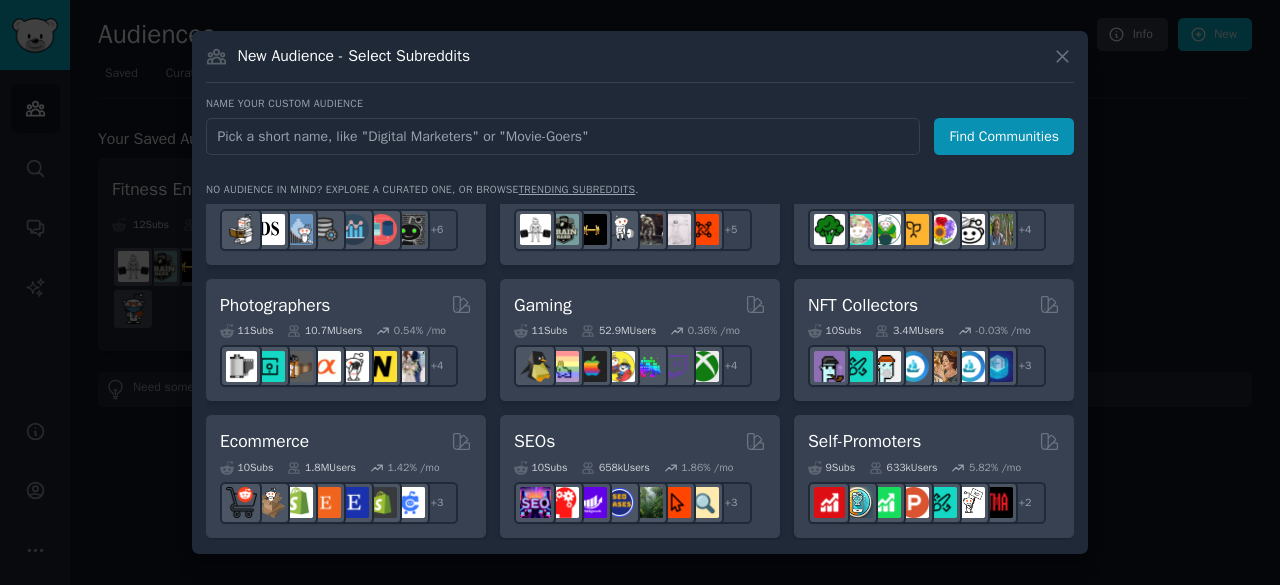 scroll, scrollTop: 610, scrollLeft: 0, axis: vertical 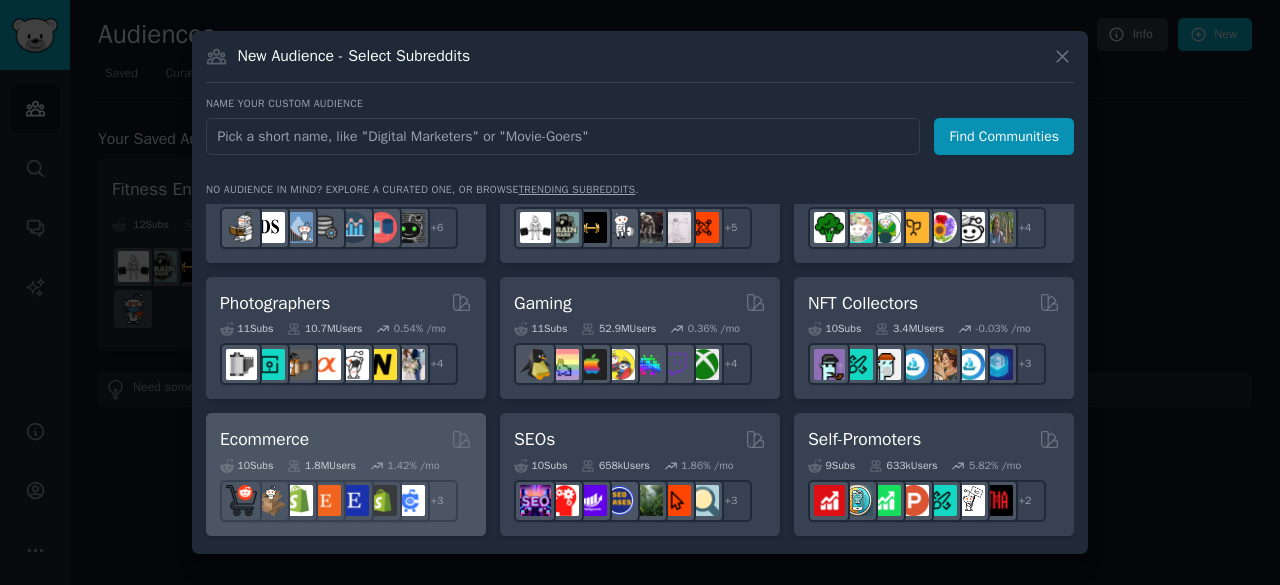 click on "Ecommerce" at bounding box center (346, 439) 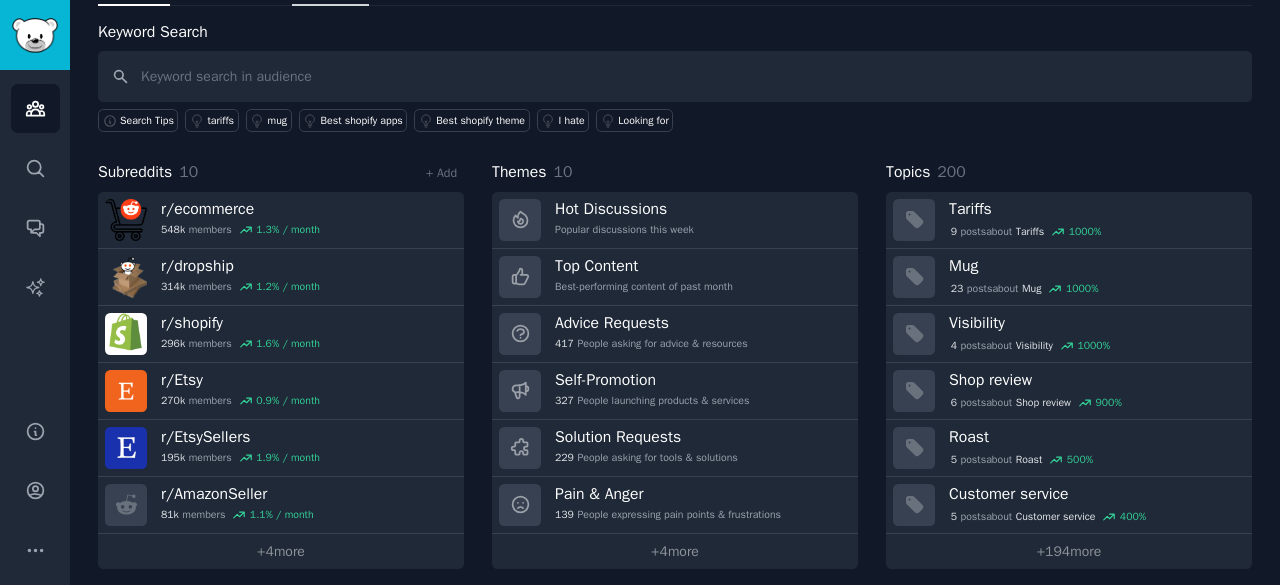 scroll, scrollTop: 100, scrollLeft: 0, axis: vertical 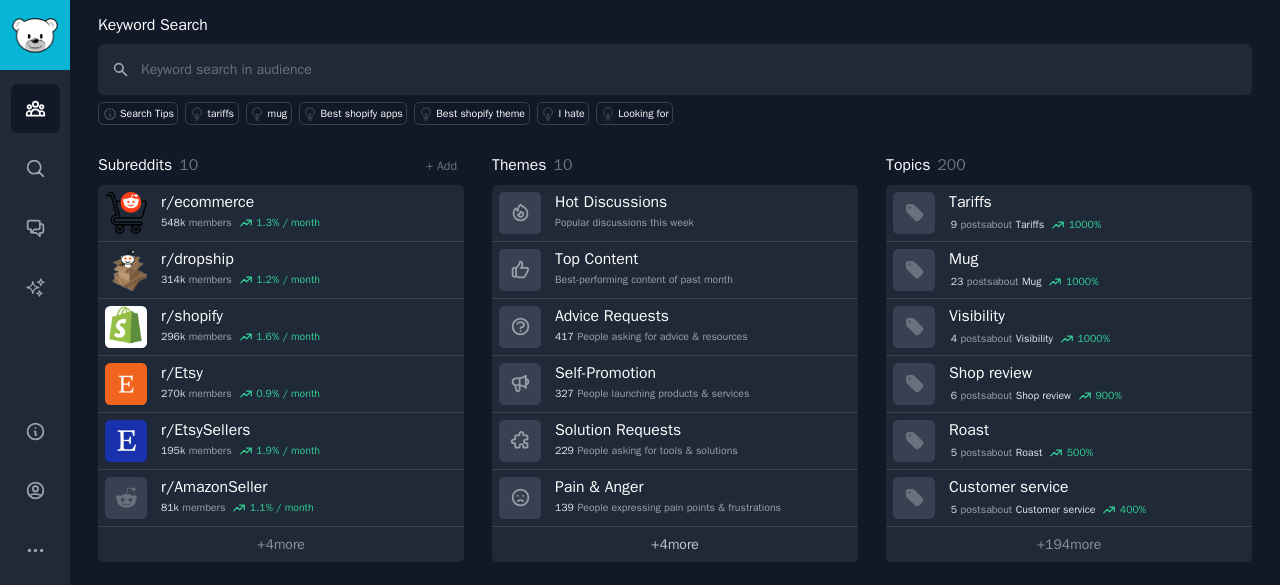 click on "+  4  more" at bounding box center (675, 544) 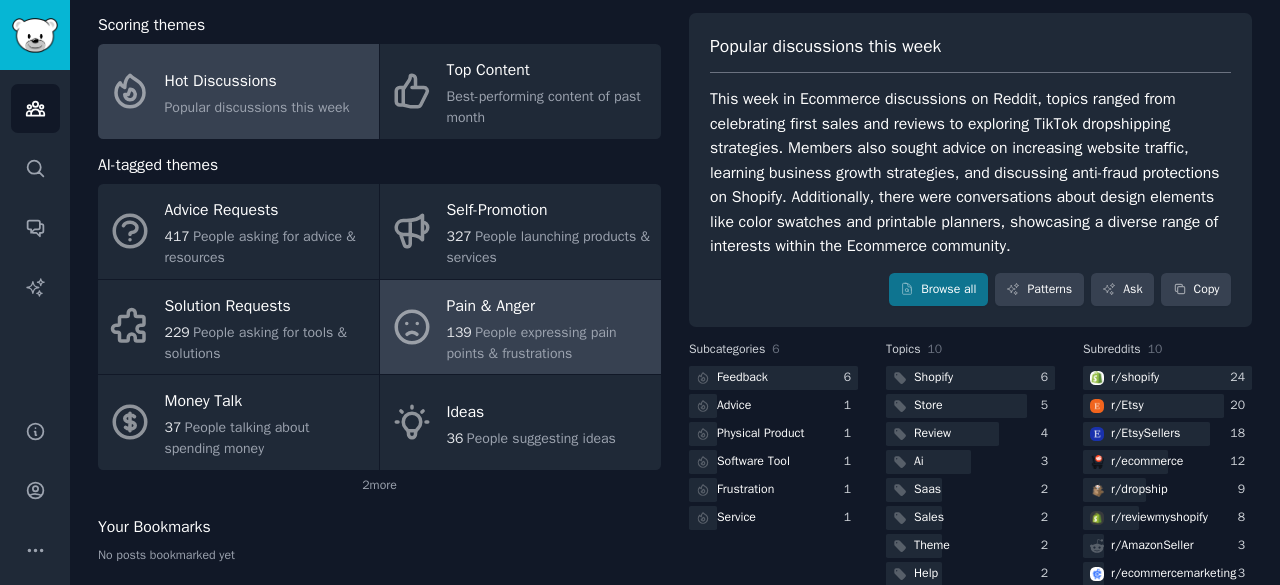 click on "Pain & Anger" at bounding box center [549, 306] 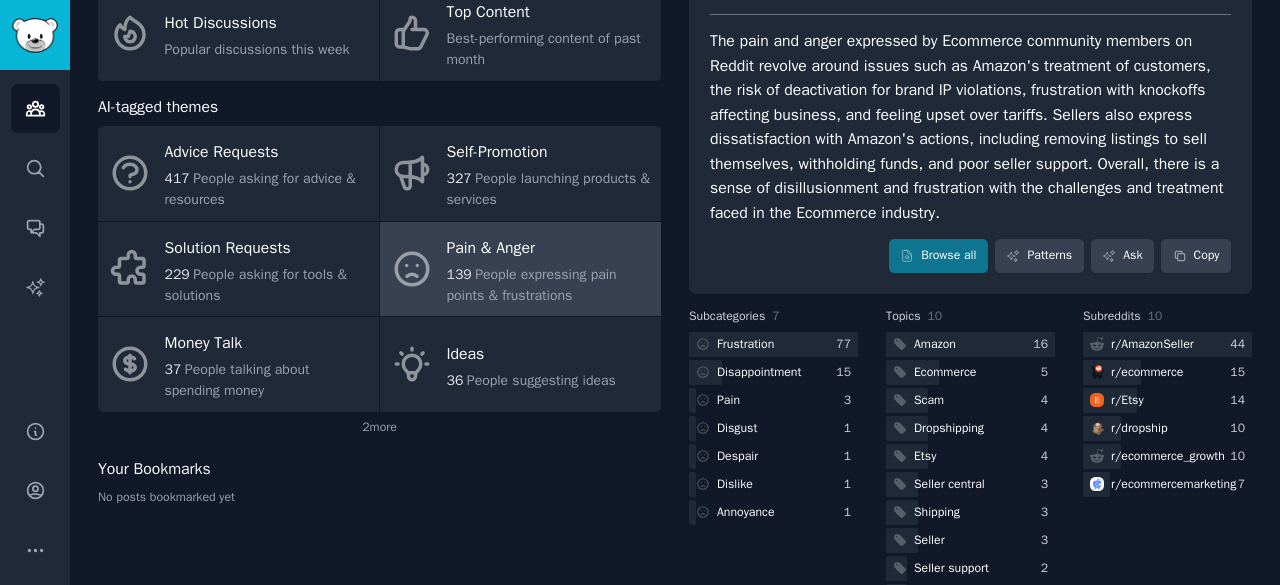 scroll, scrollTop: 210, scrollLeft: 0, axis: vertical 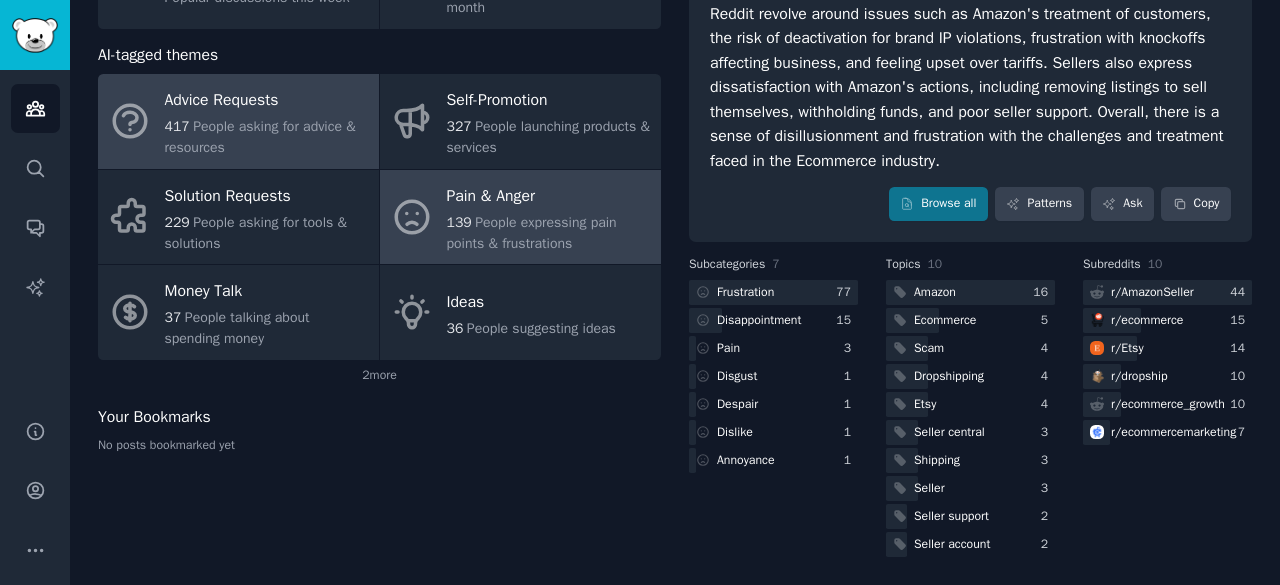 click on "417 People asking for advice & resources" at bounding box center [267, 137] 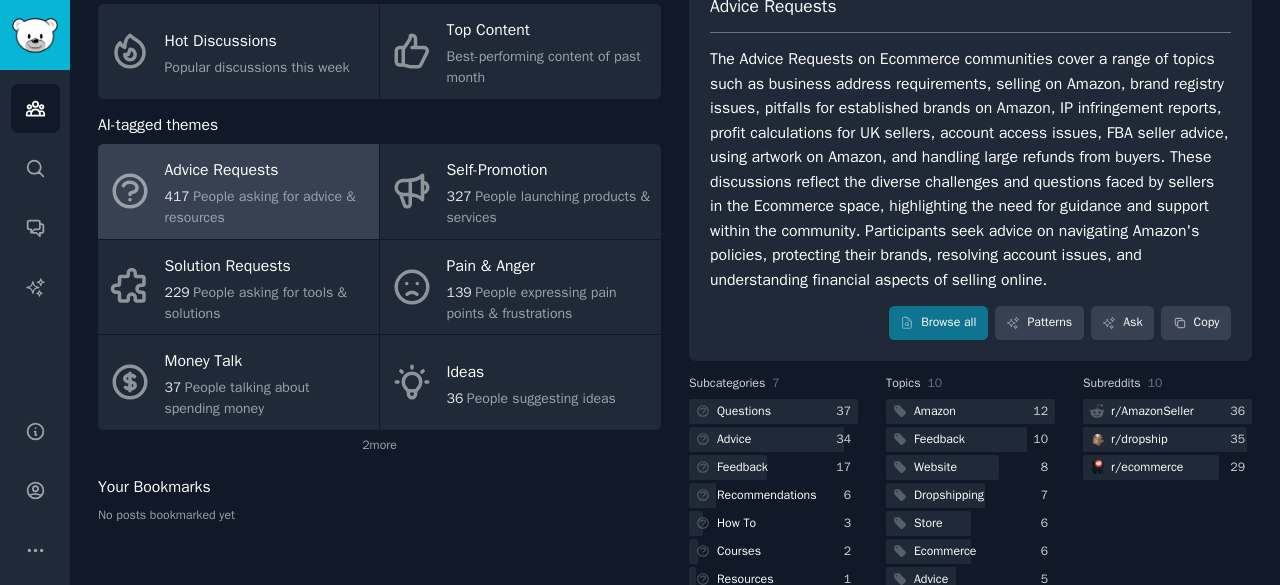 scroll, scrollTop: 126, scrollLeft: 0, axis: vertical 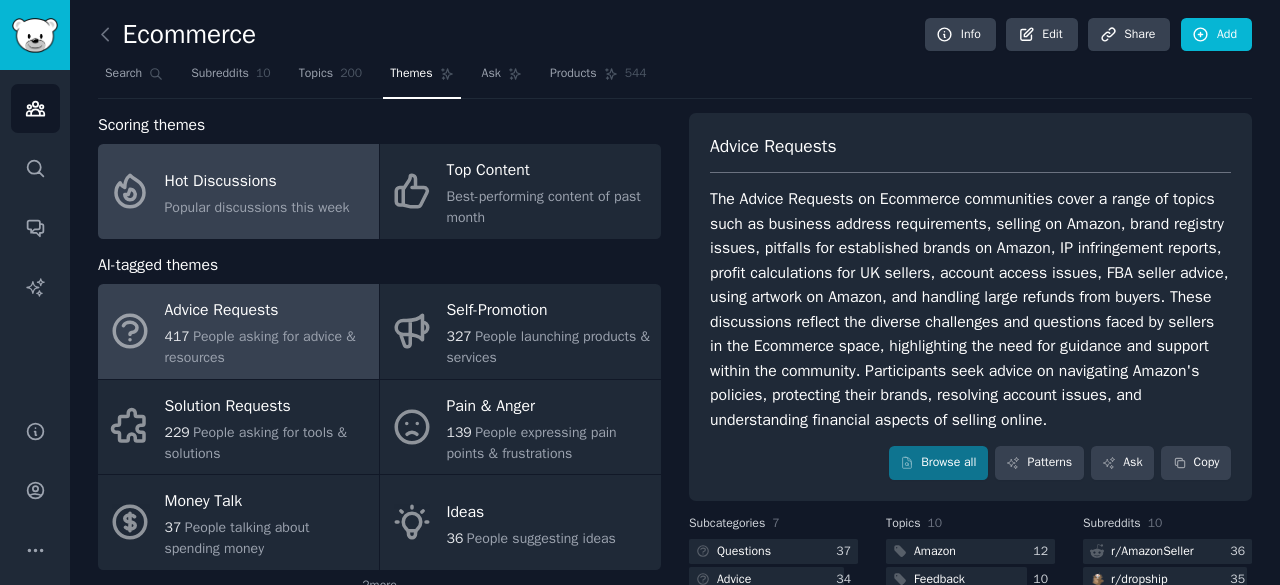 click on "Hot Discussions" at bounding box center (257, 181) 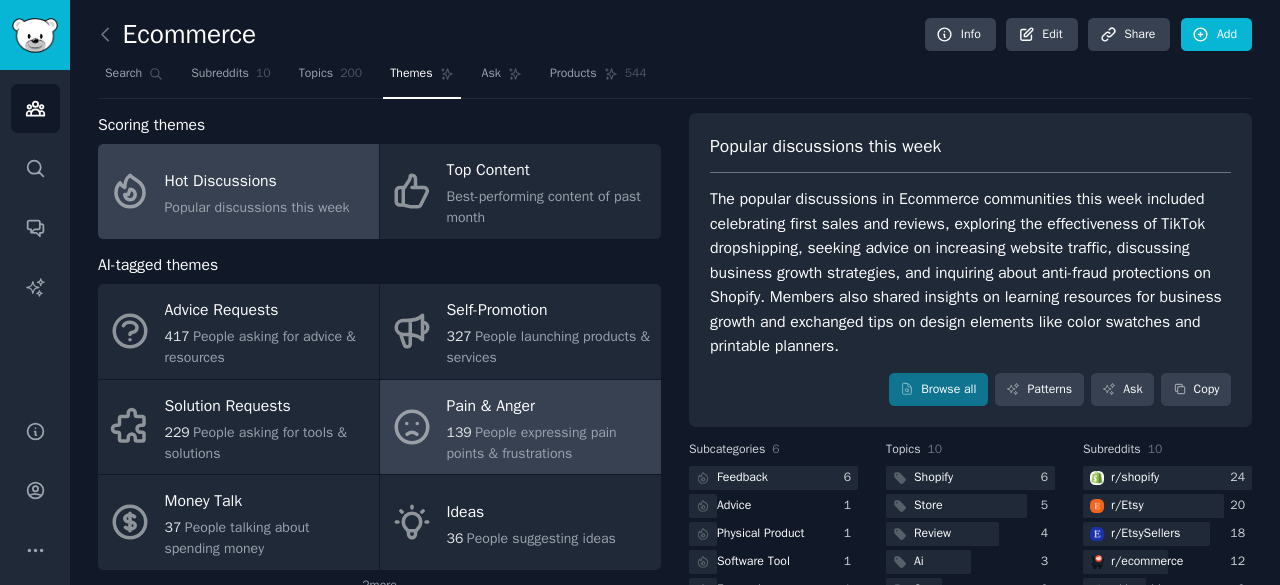 click on "People expressing pain points & frustrations" at bounding box center (532, 443) 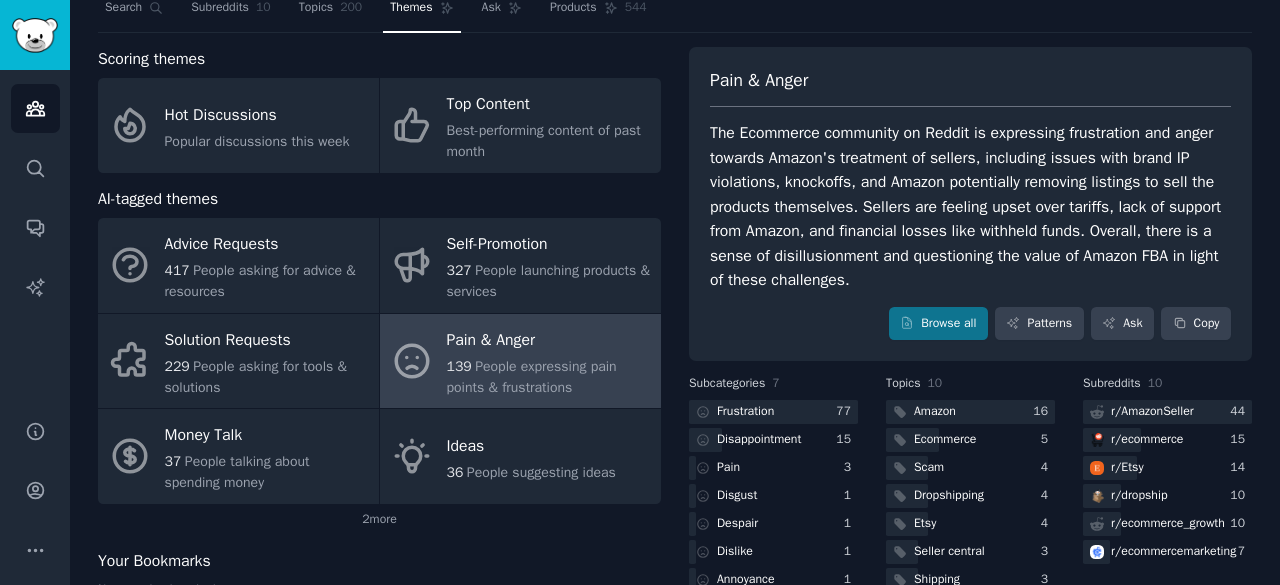 scroll, scrollTop: 66, scrollLeft: 0, axis: vertical 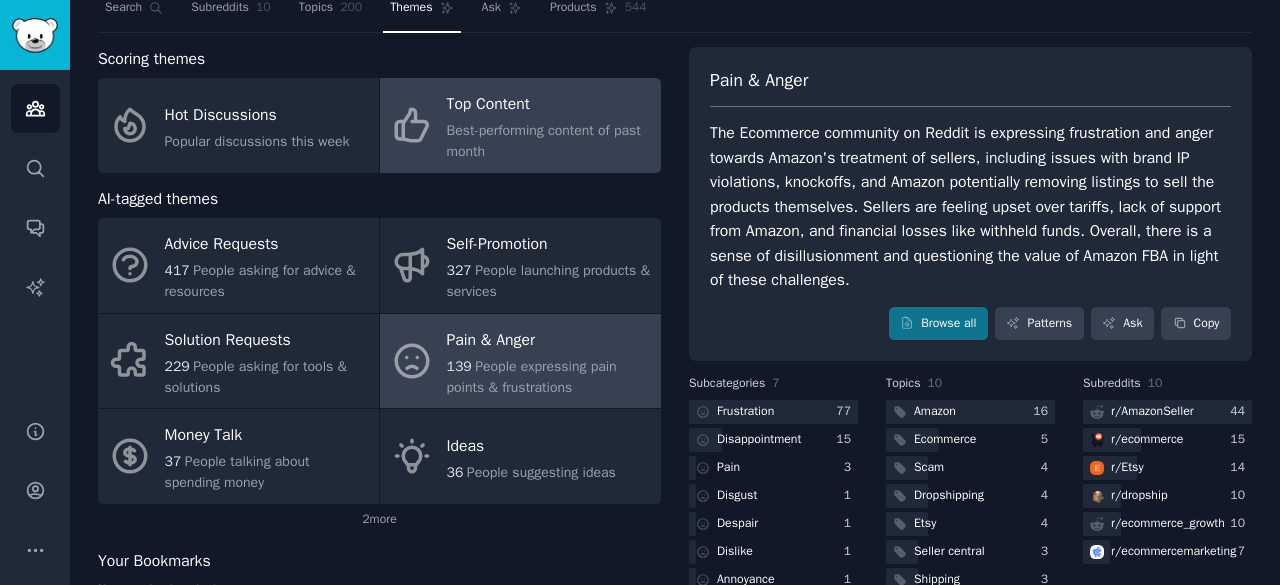 click on "Best-performing content of past month" 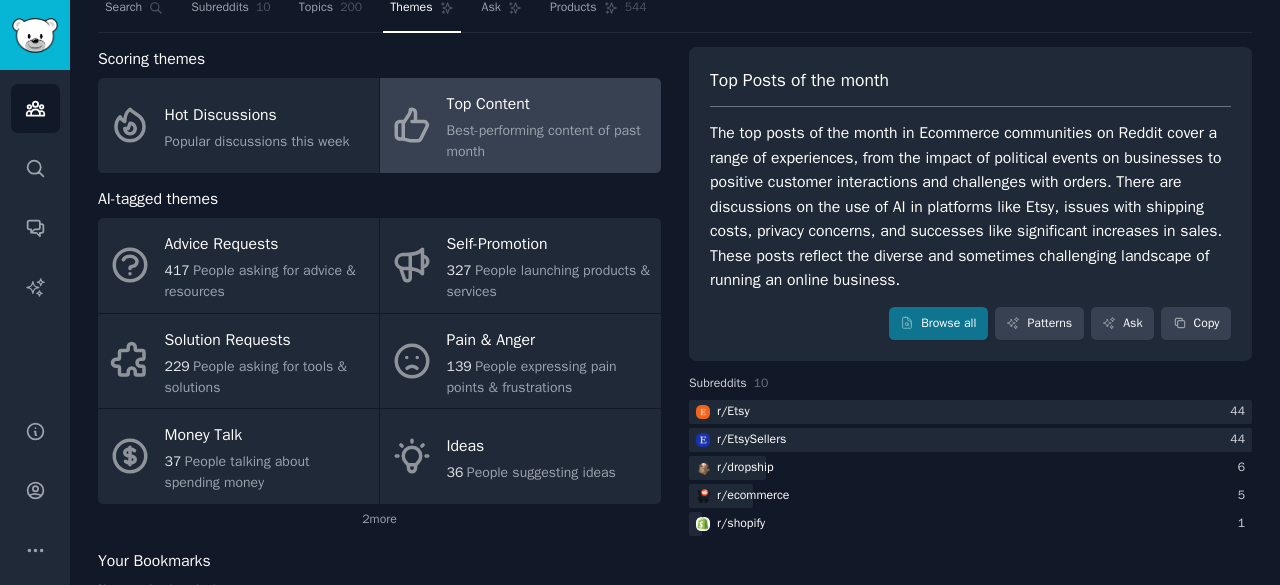 scroll, scrollTop: 67, scrollLeft: 0, axis: vertical 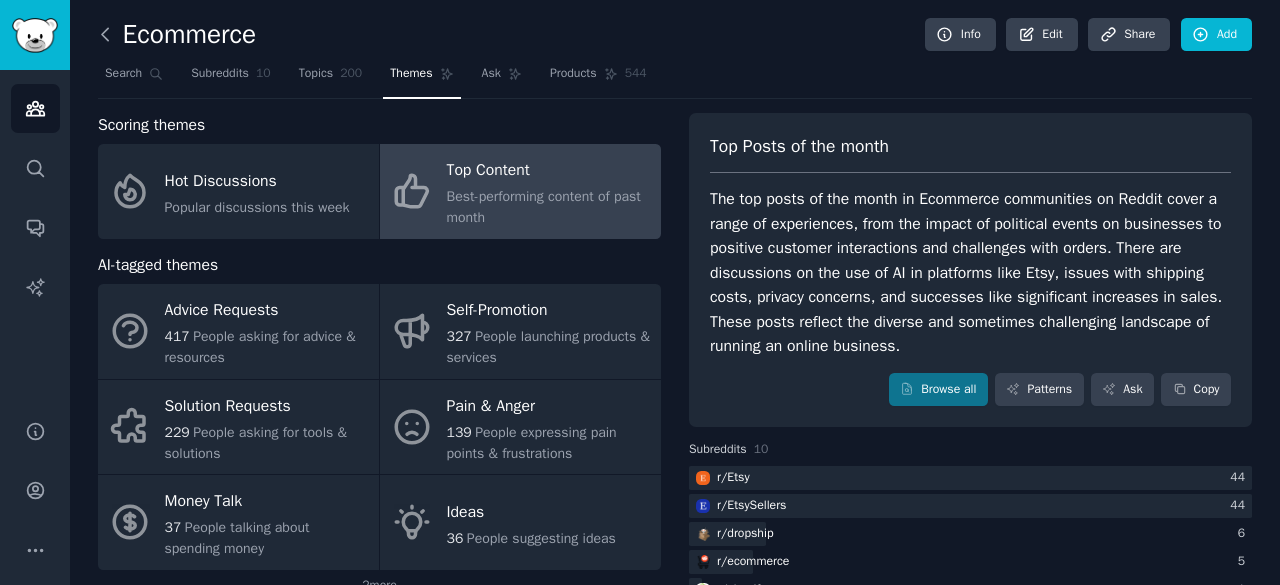 click 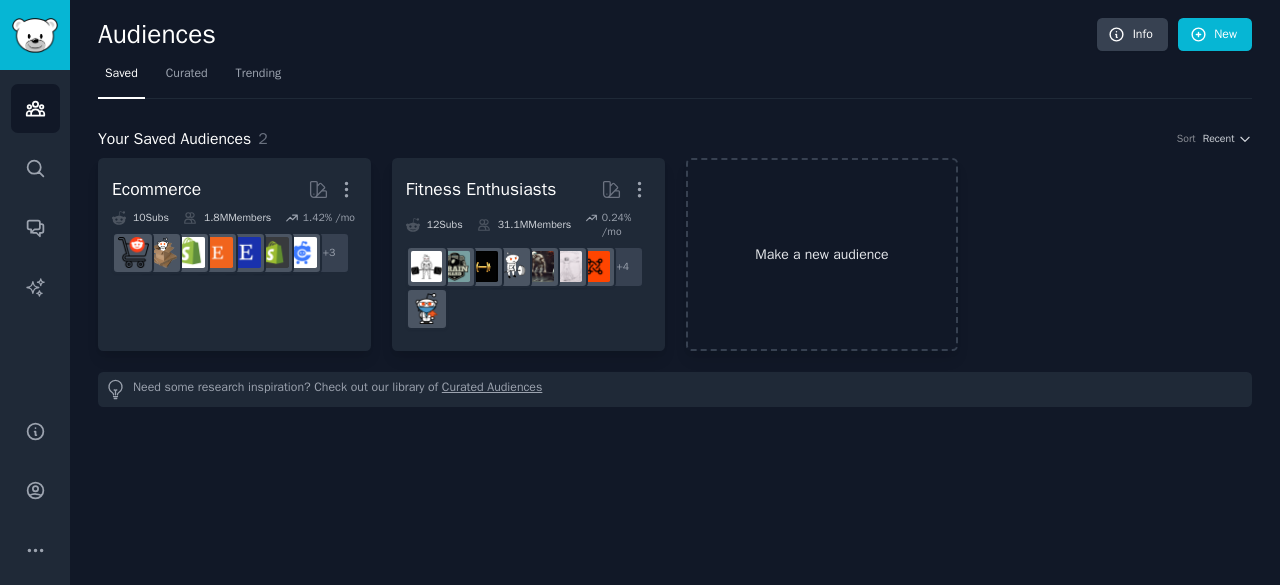 click on "Make a new audience" at bounding box center [822, 254] 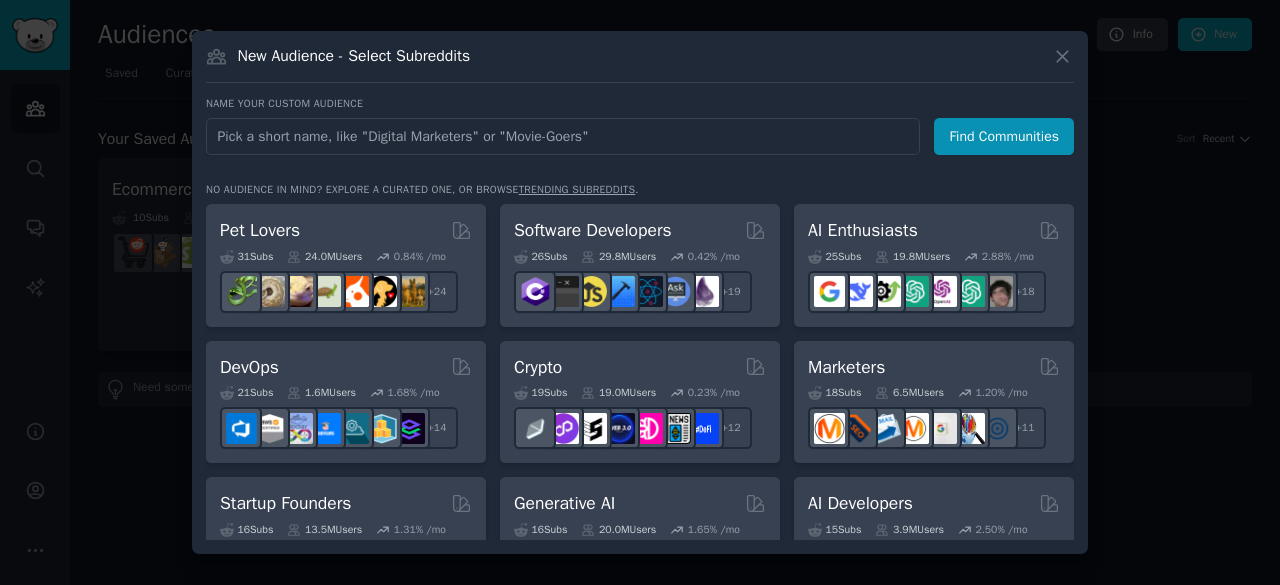 click at bounding box center [563, 136] 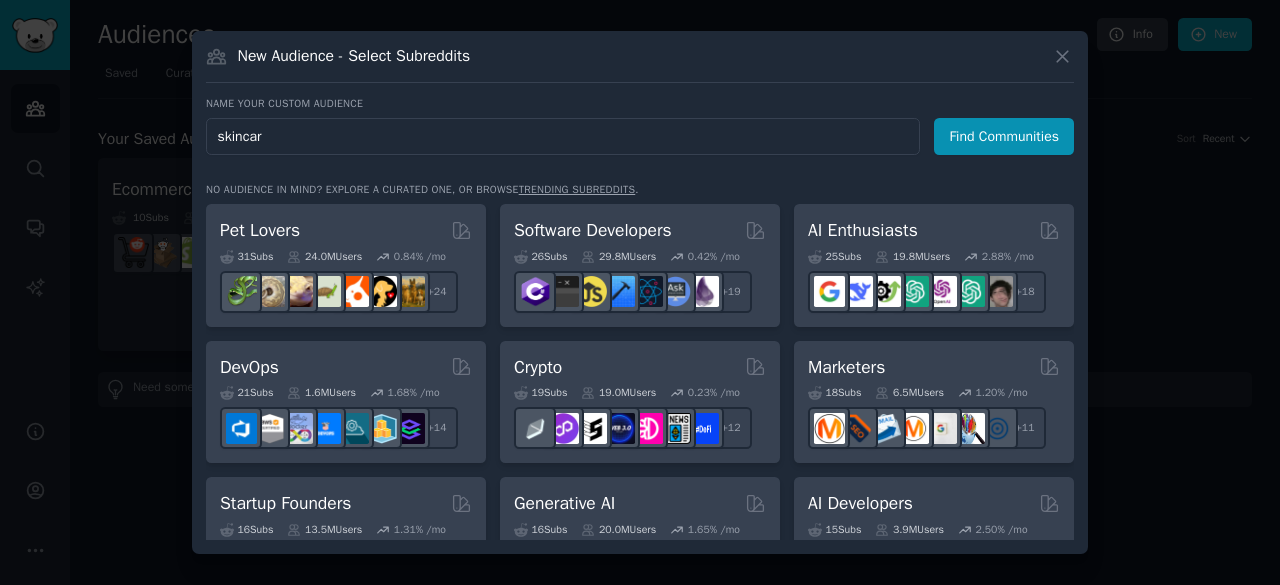 type on "skincare" 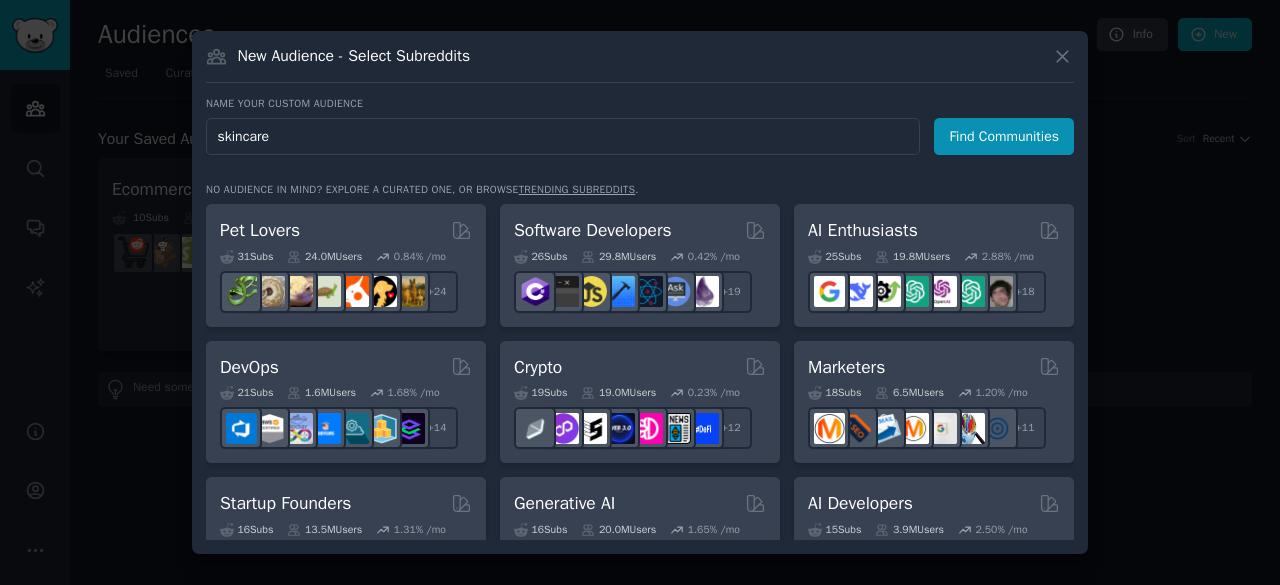 click on "Find Communities" at bounding box center [1004, 136] 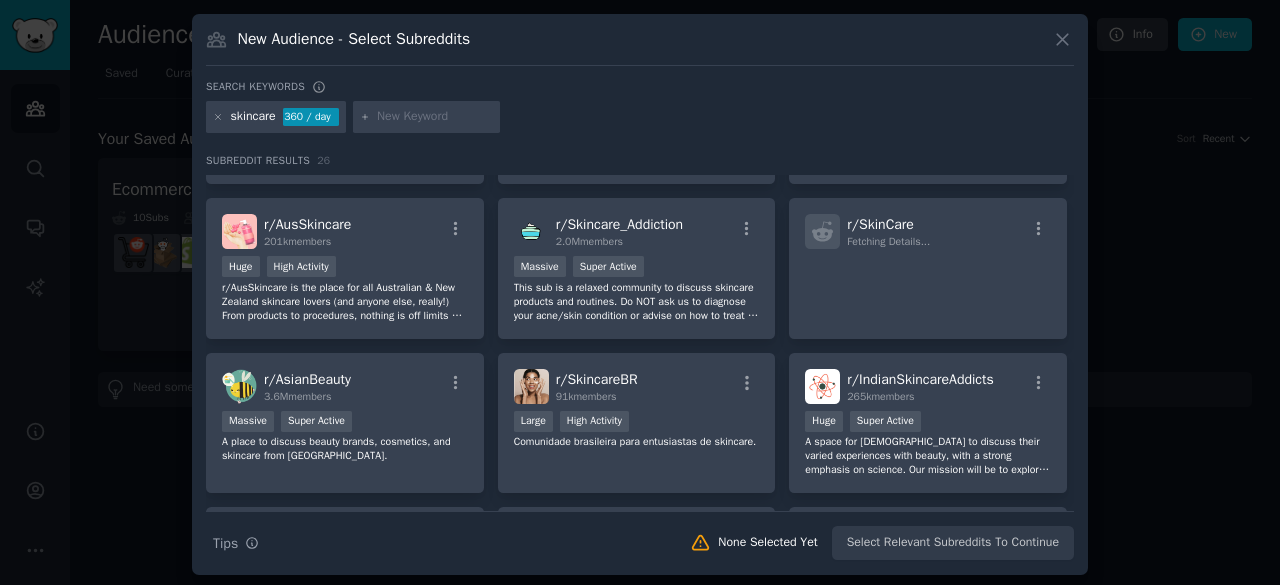 scroll, scrollTop: 134, scrollLeft: 0, axis: vertical 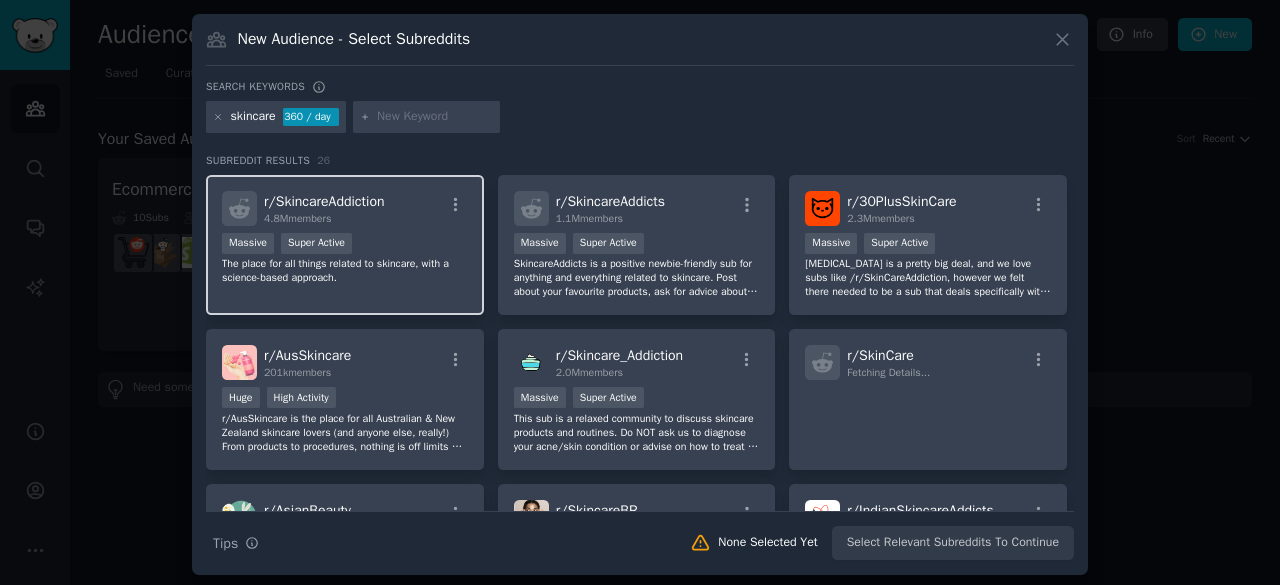 click on "The place for all things related to skincare, with a science-based approach." at bounding box center [345, 271] 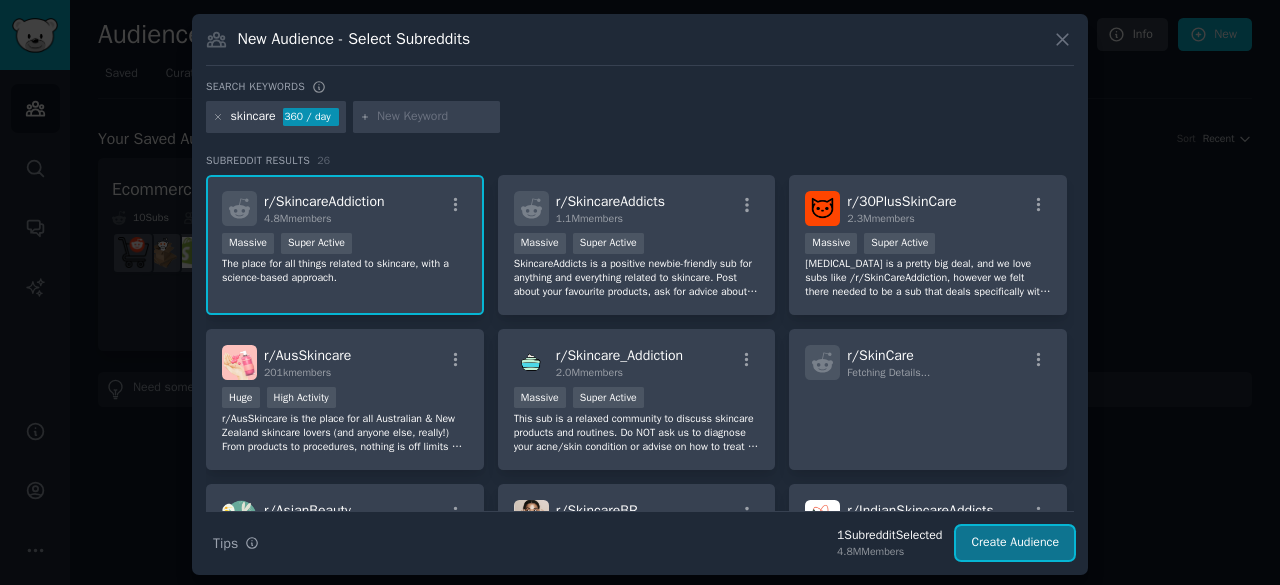 click on "Create Audience" at bounding box center (1015, 543) 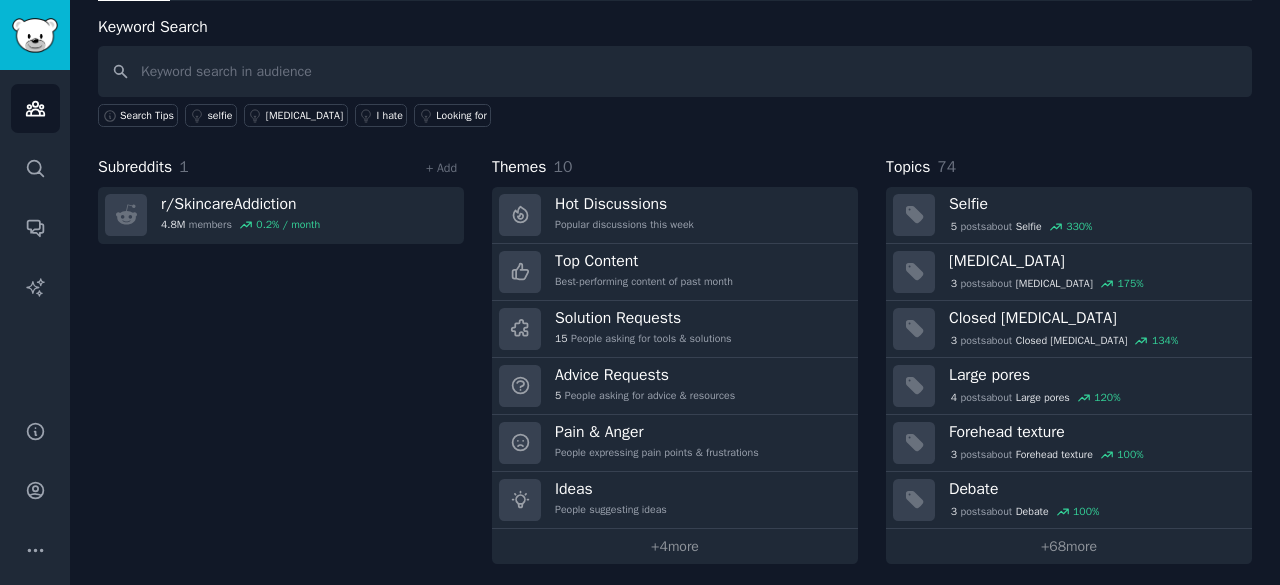 scroll, scrollTop: 100, scrollLeft: 0, axis: vertical 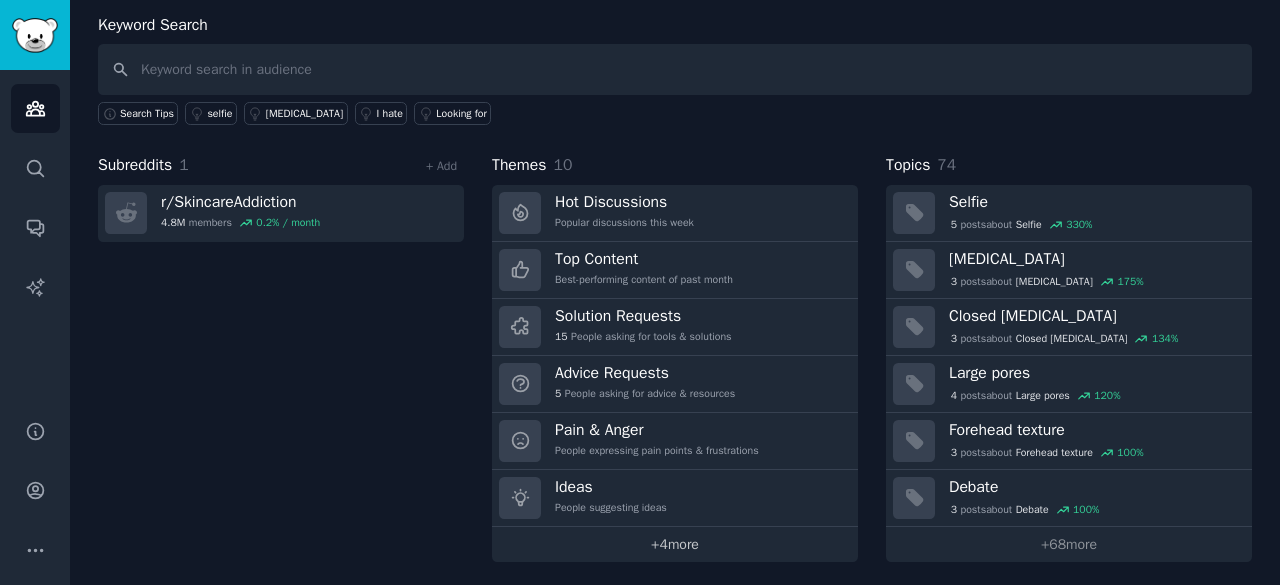 click on "+  4  more" at bounding box center [675, 544] 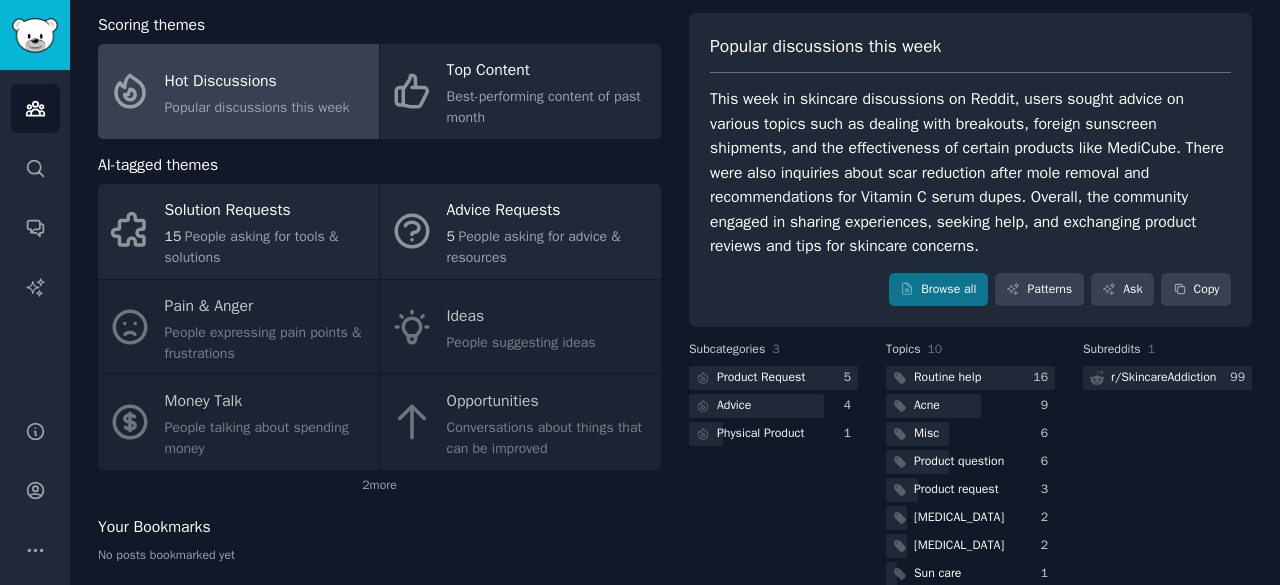 click on "Your Bookmarks" at bounding box center [379, 527] 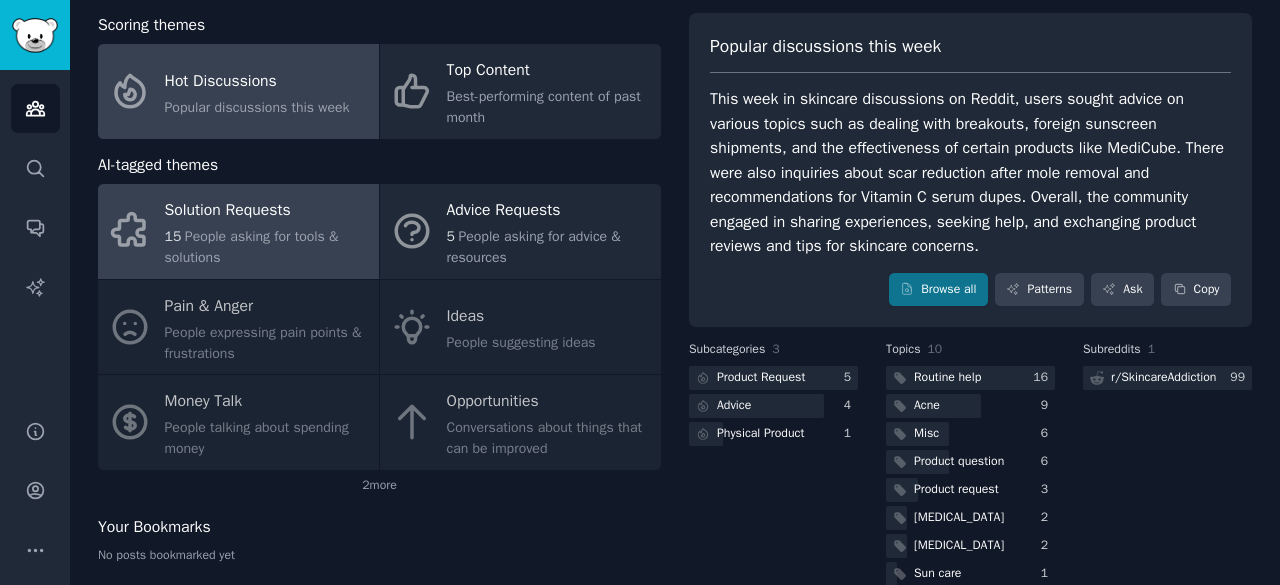 click on "15 People asking for tools & solutions" at bounding box center [267, 247] 